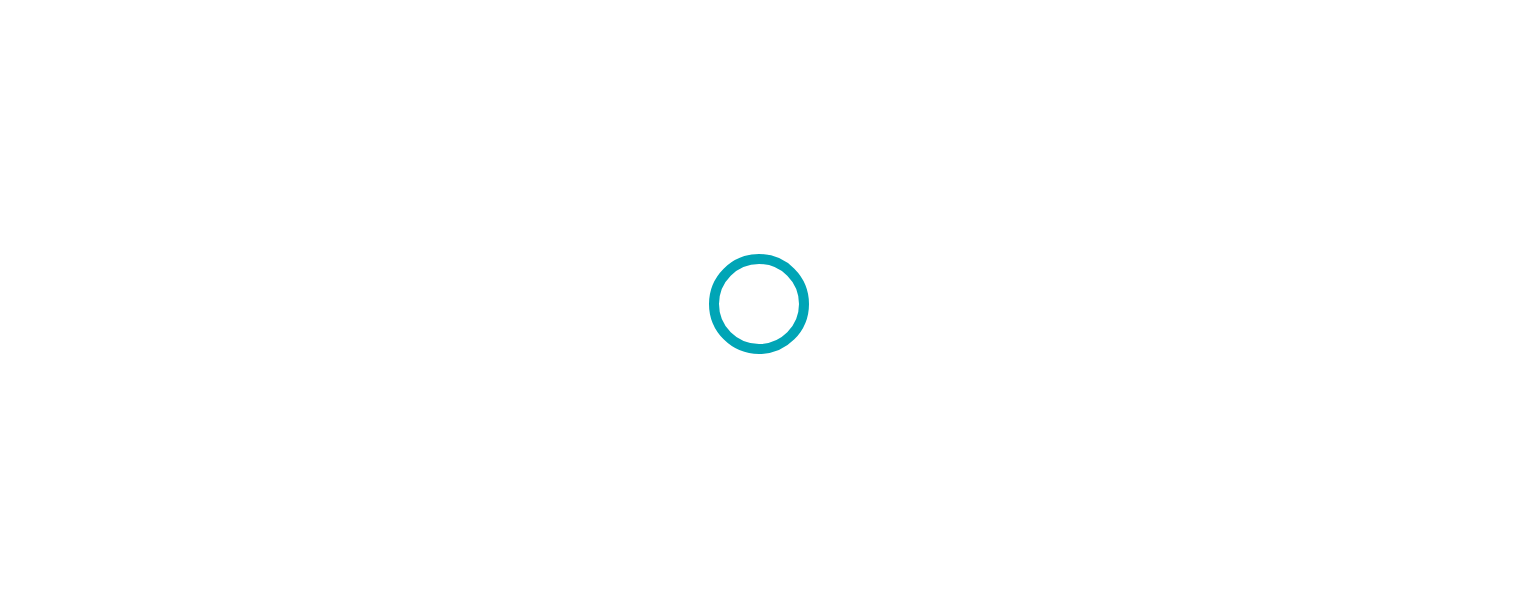 scroll, scrollTop: 0, scrollLeft: 0, axis: both 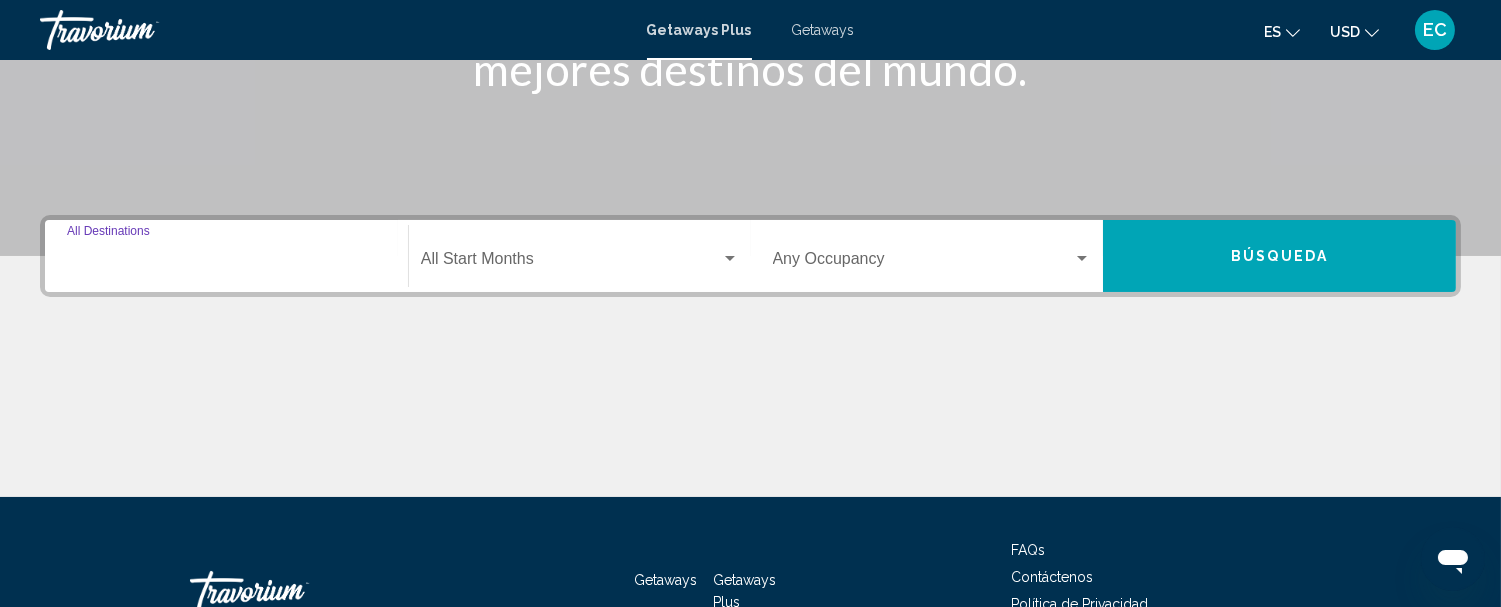 click on "Destination All Destinations" at bounding box center (226, 263) 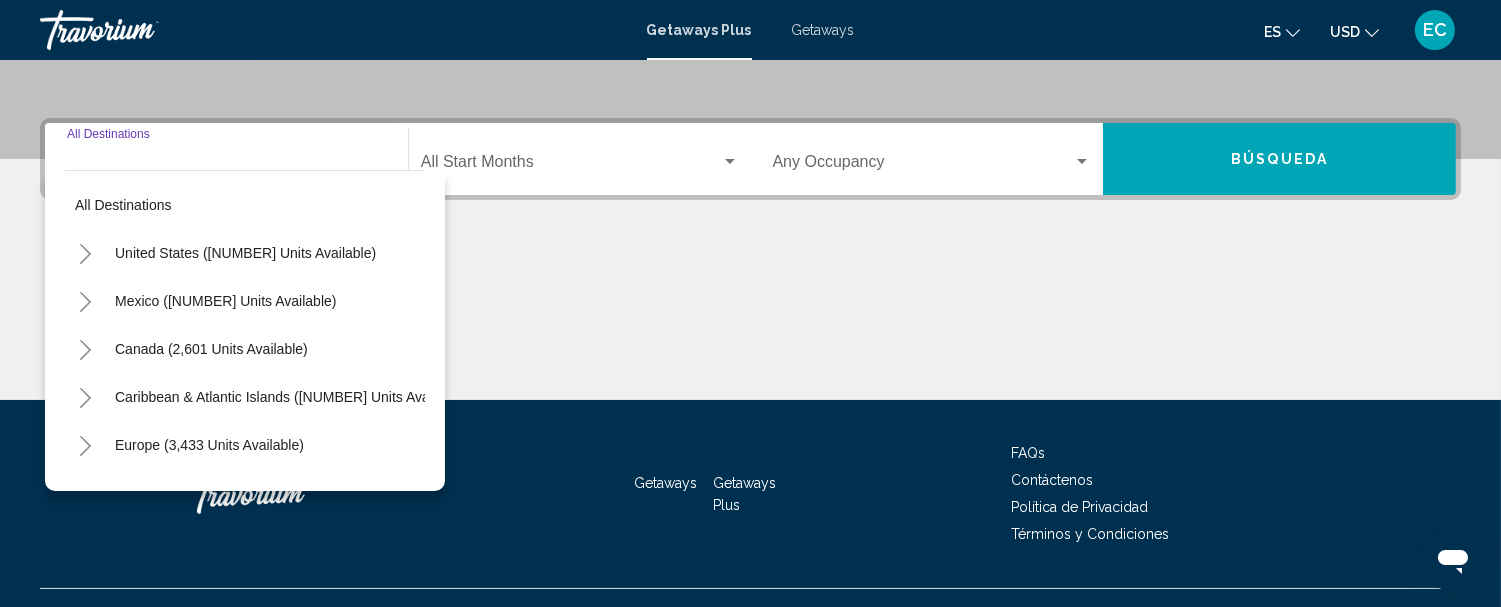 scroll, scrollTop: 477, scrollLeft: 0, axis: vertical 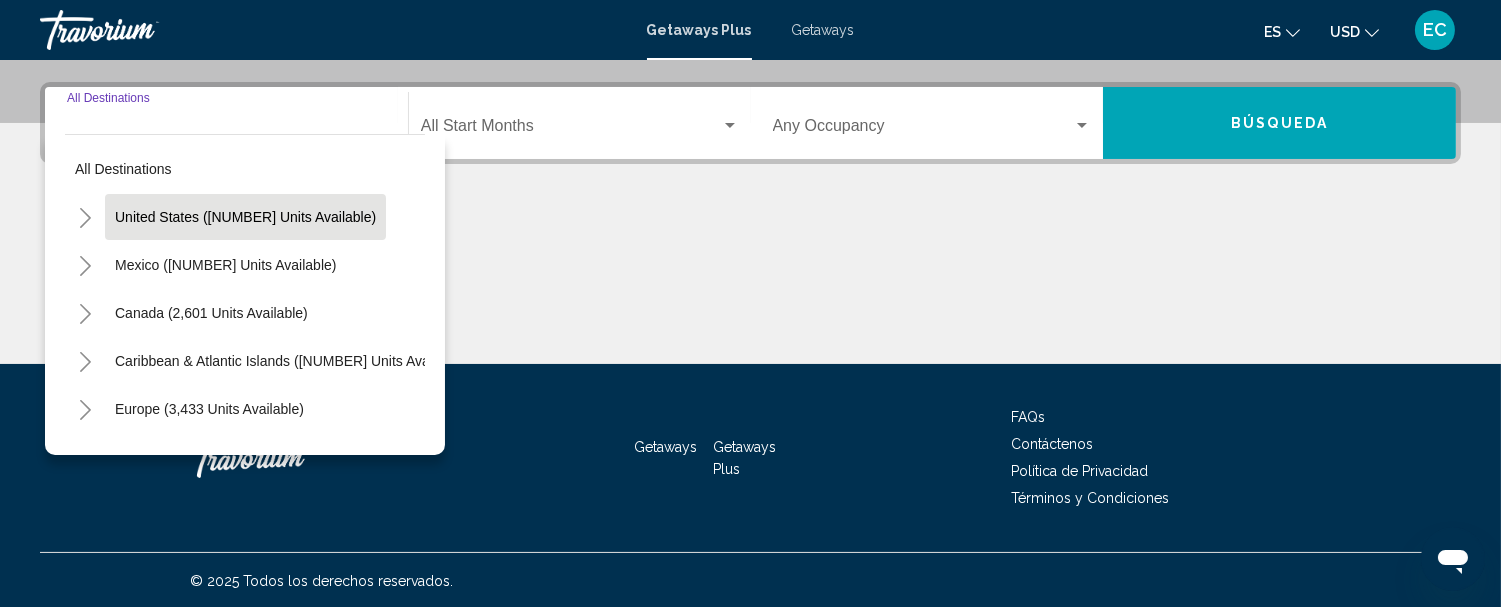 click on "United States ([NUMBER] units available)" at bounding box center (225, 265) 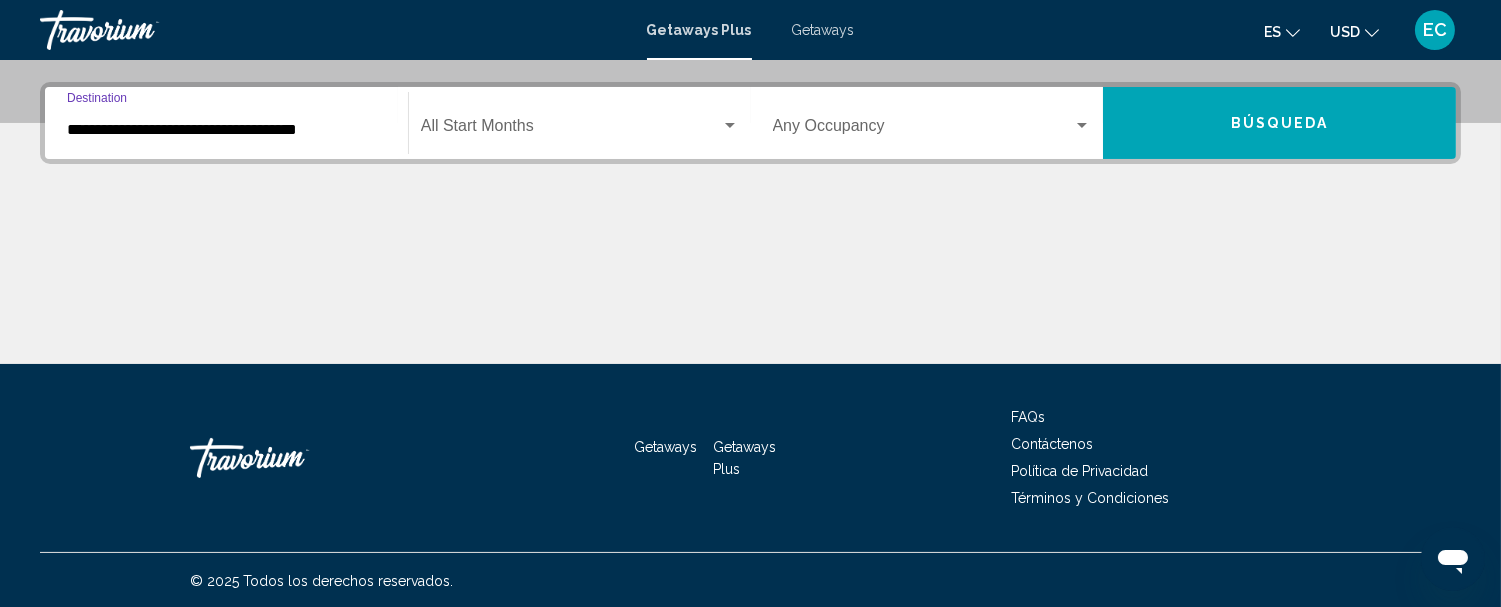 click at bounding box center [571, 130] 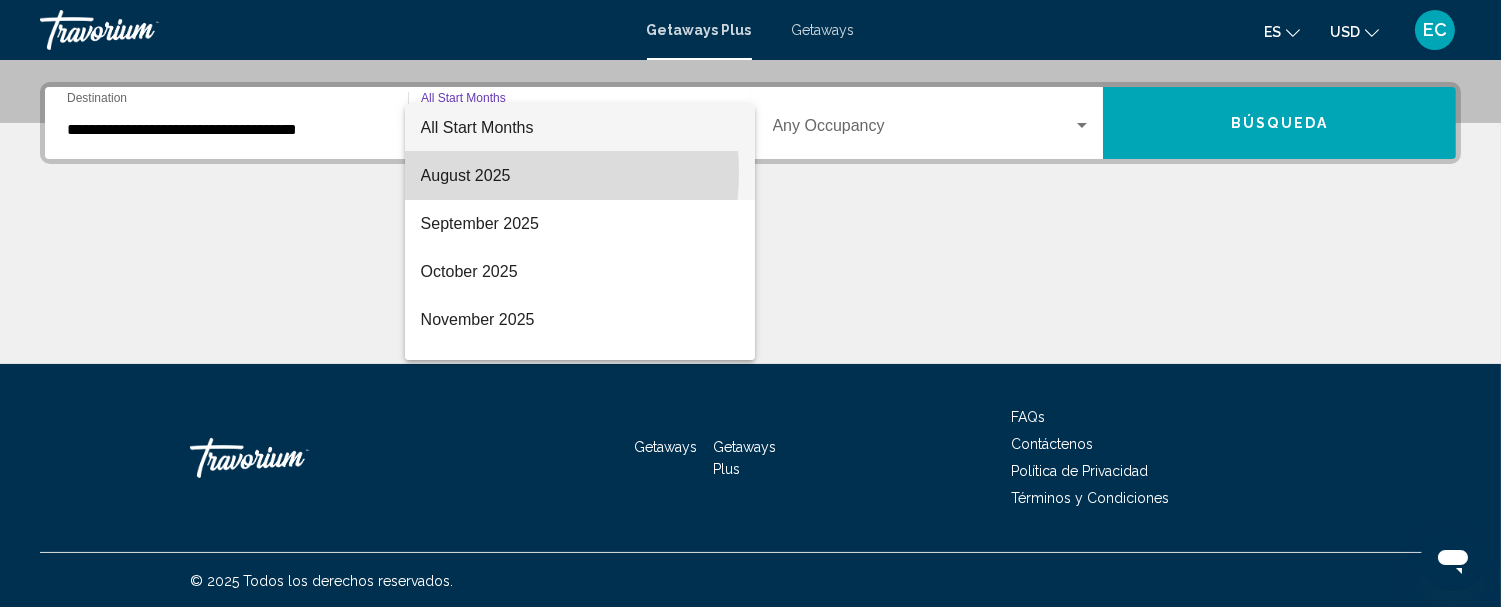 click on "August 2025" at bounding box center (580, 176) 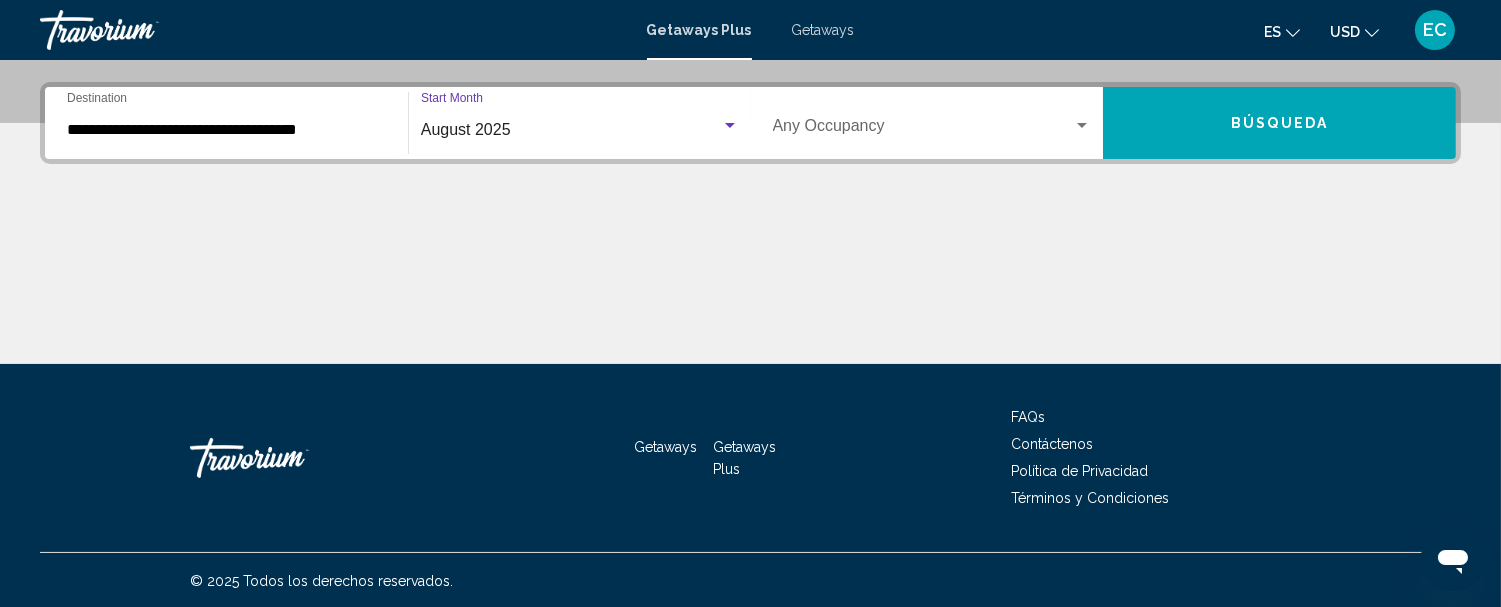 click at bounding box center [923, 130] 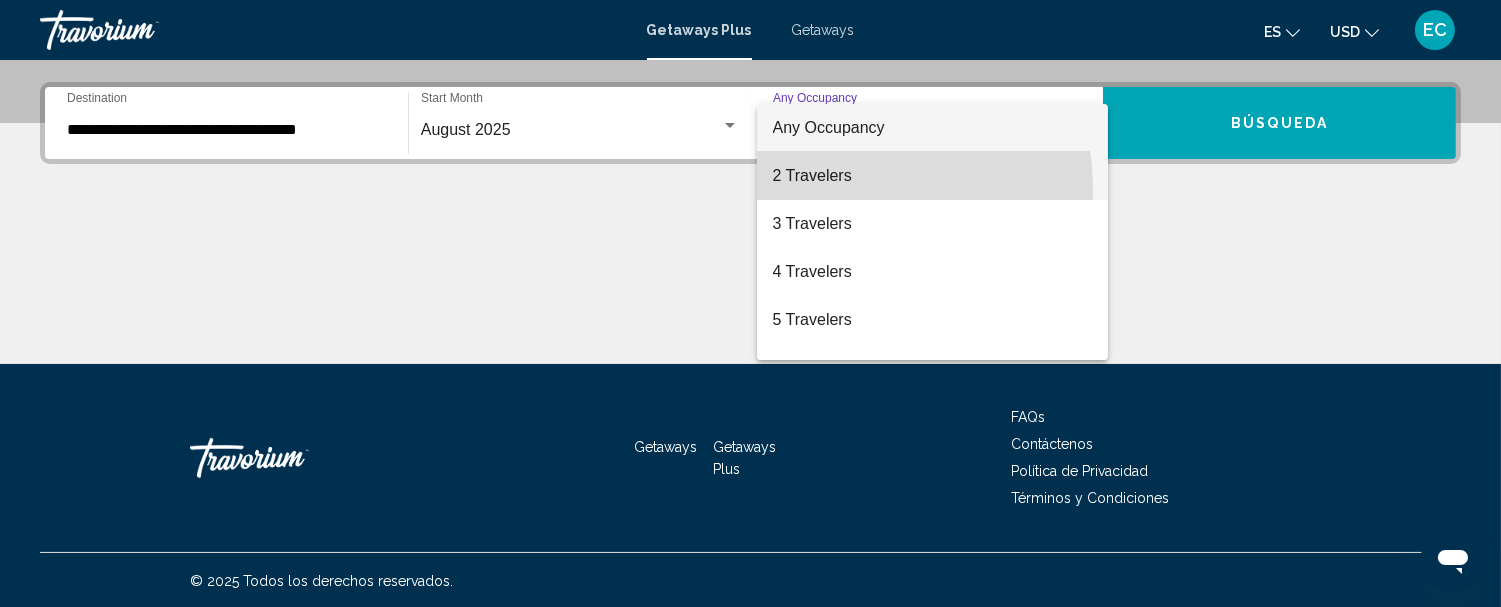 click on "2 Travelers" at bounding box center (932, 176) 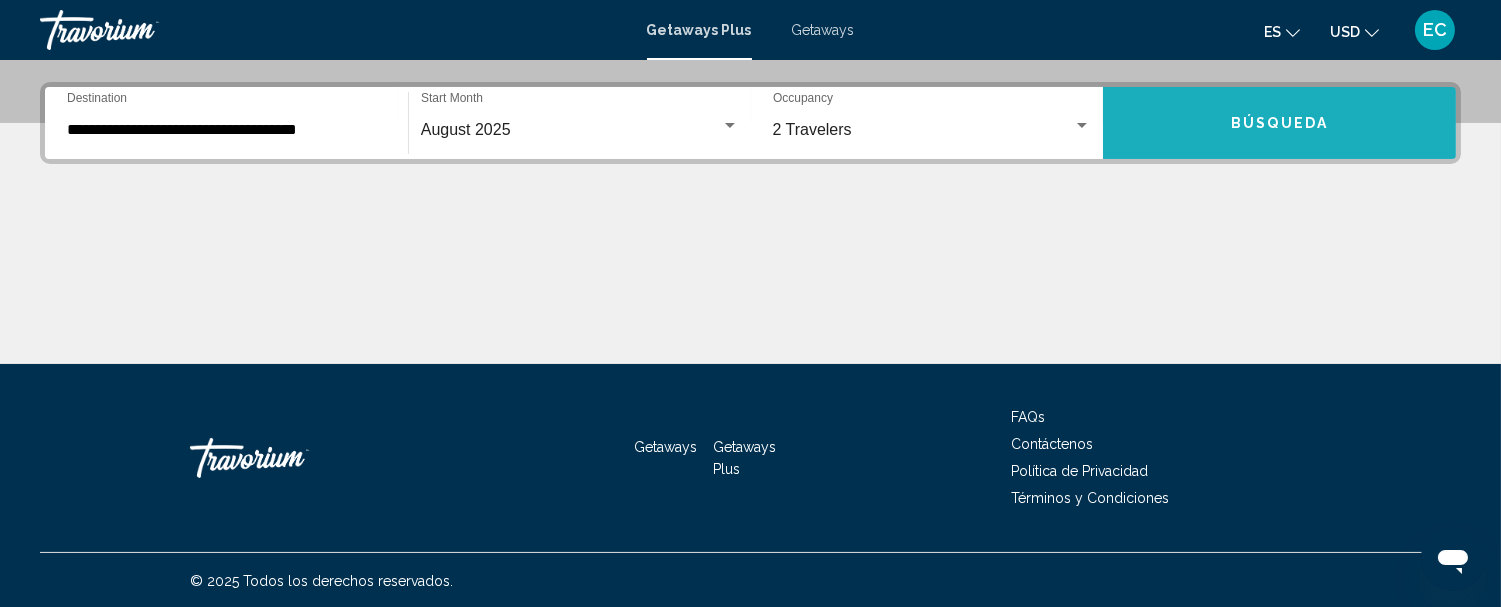 click on "Búsqueda" at bounding box center (1279, 123) 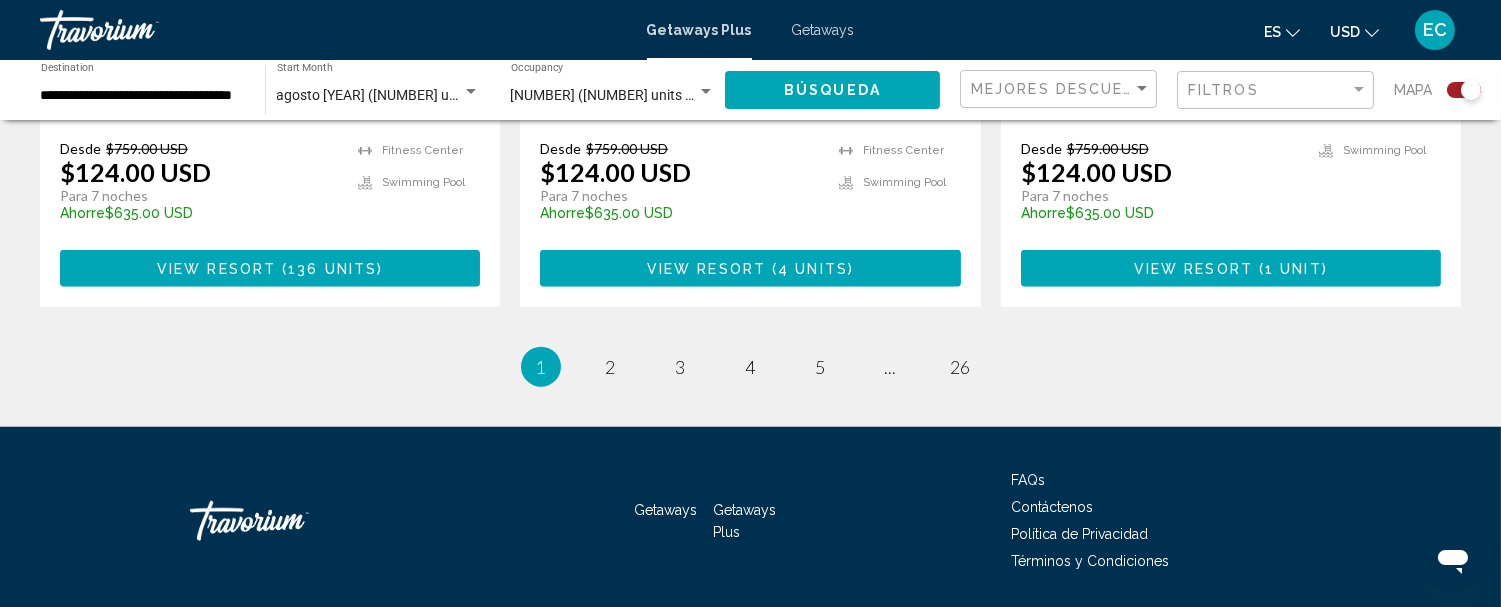 scroll, scrollTop: 3300, scrollLeft: 0, axis: vertical 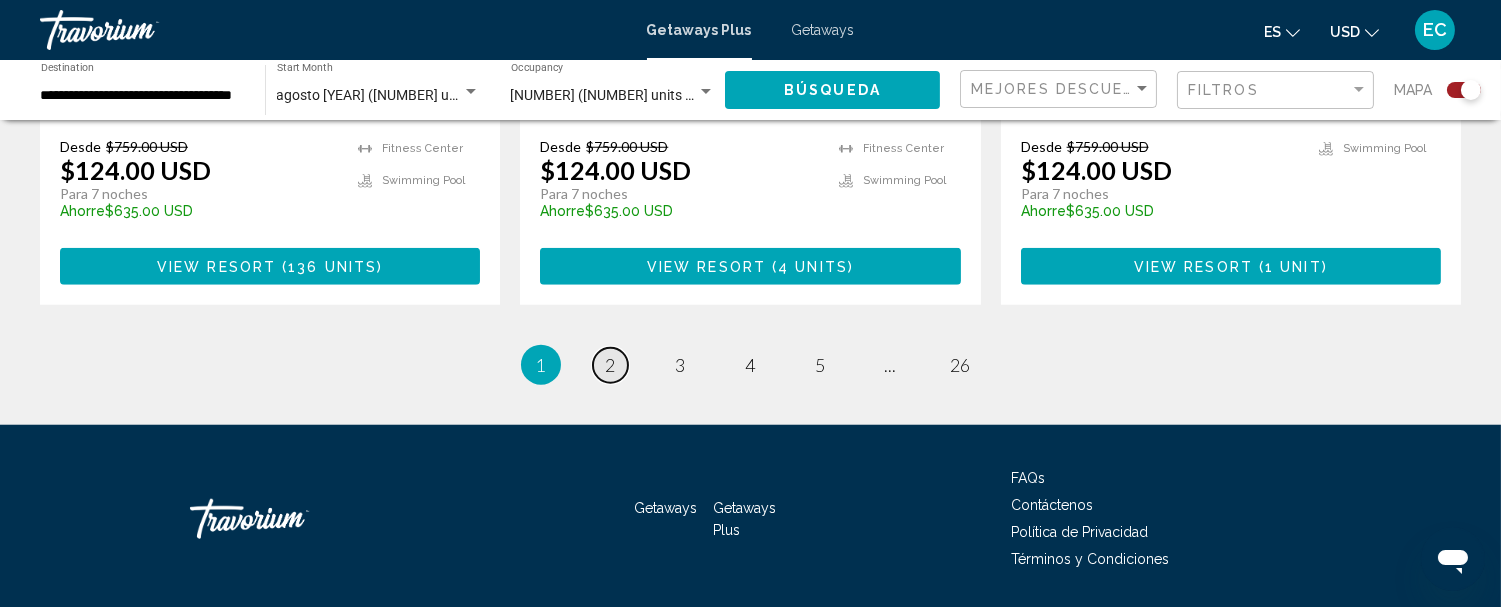 click on "2" at bounding box center (611, 365) 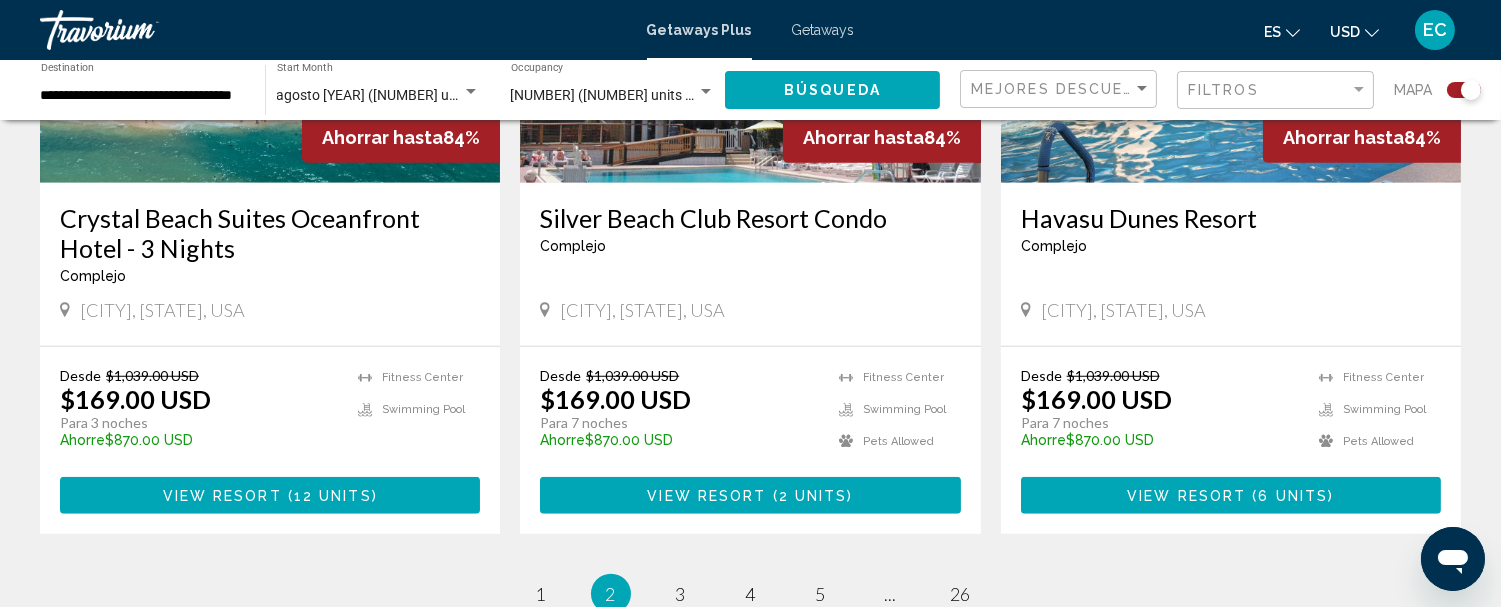 scroll, scrollTop: 3044, scrollLeft: 0, axis: vertical 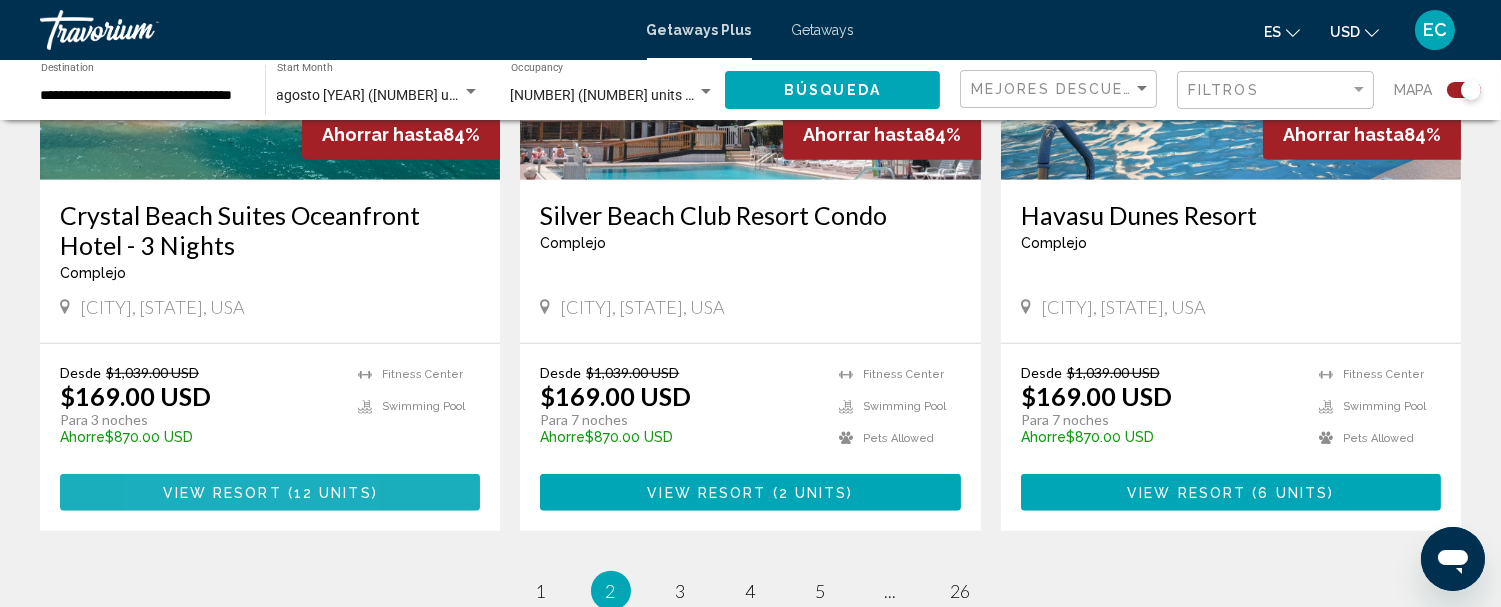 click on "View Resort" at bounding box center [222, 493] 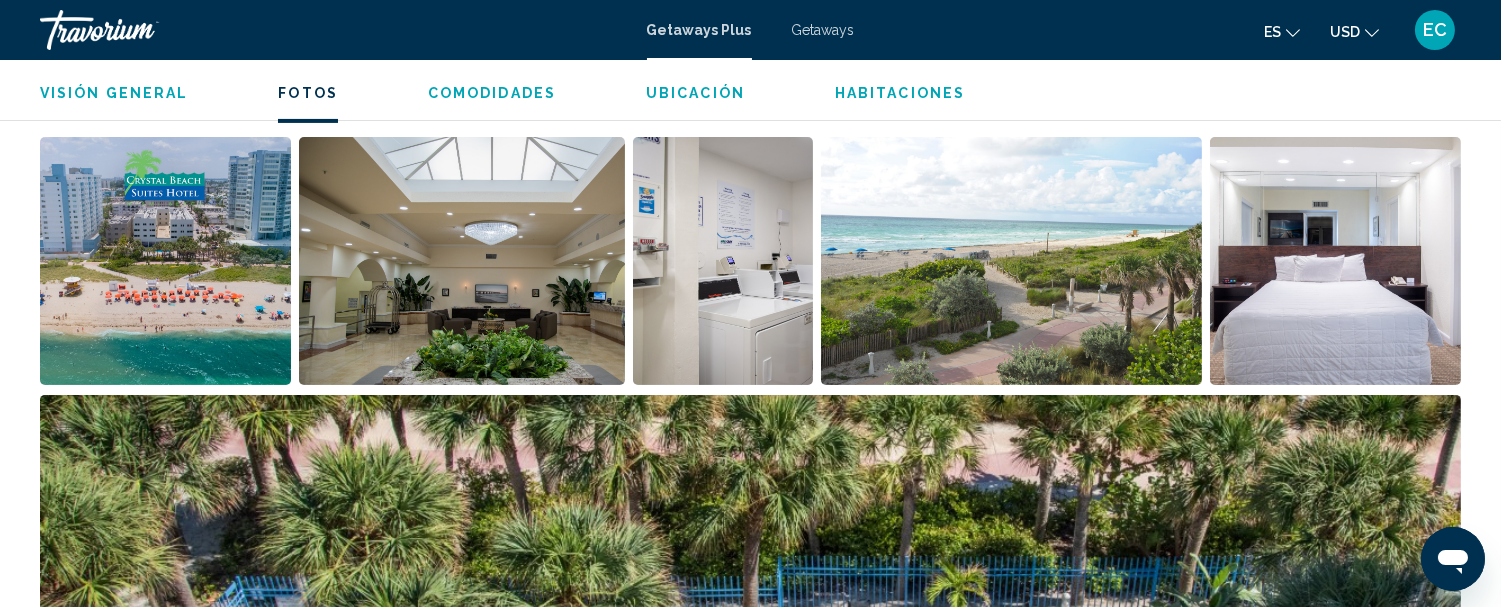 scroll, scrollTop: 937, scrollLeft: 0, axis: vertical 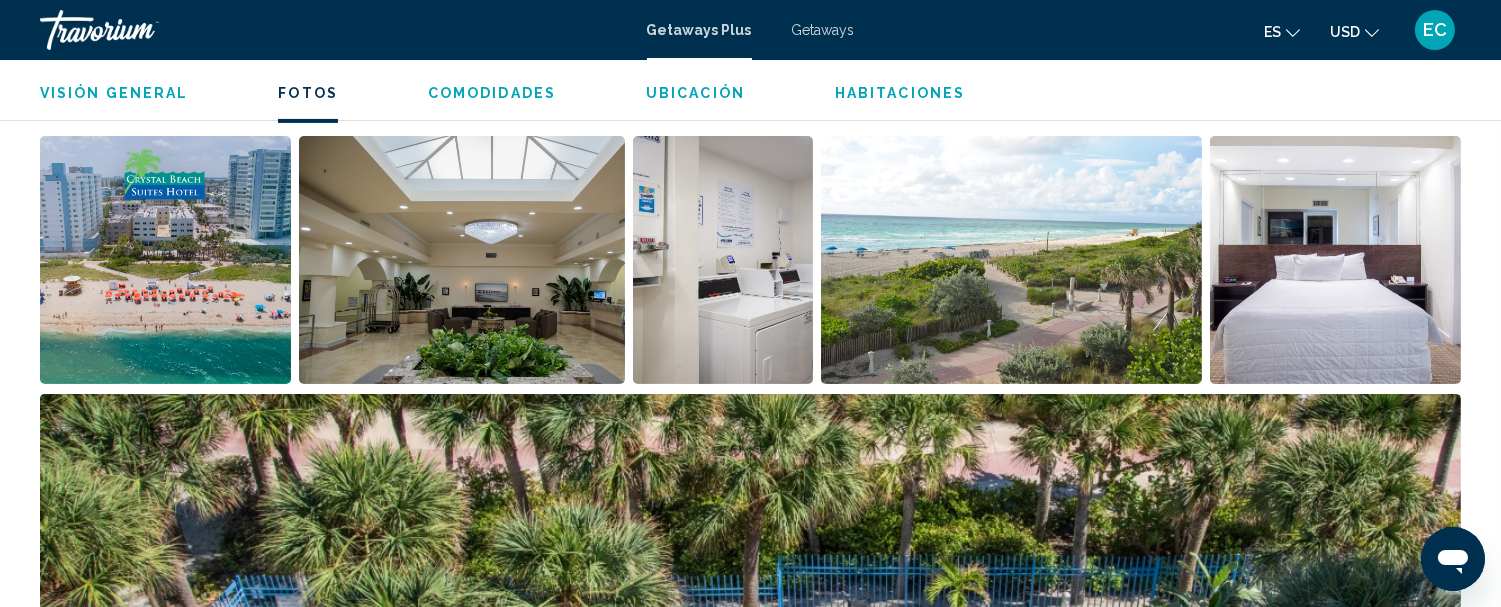 click at bounding box center (462, 260) 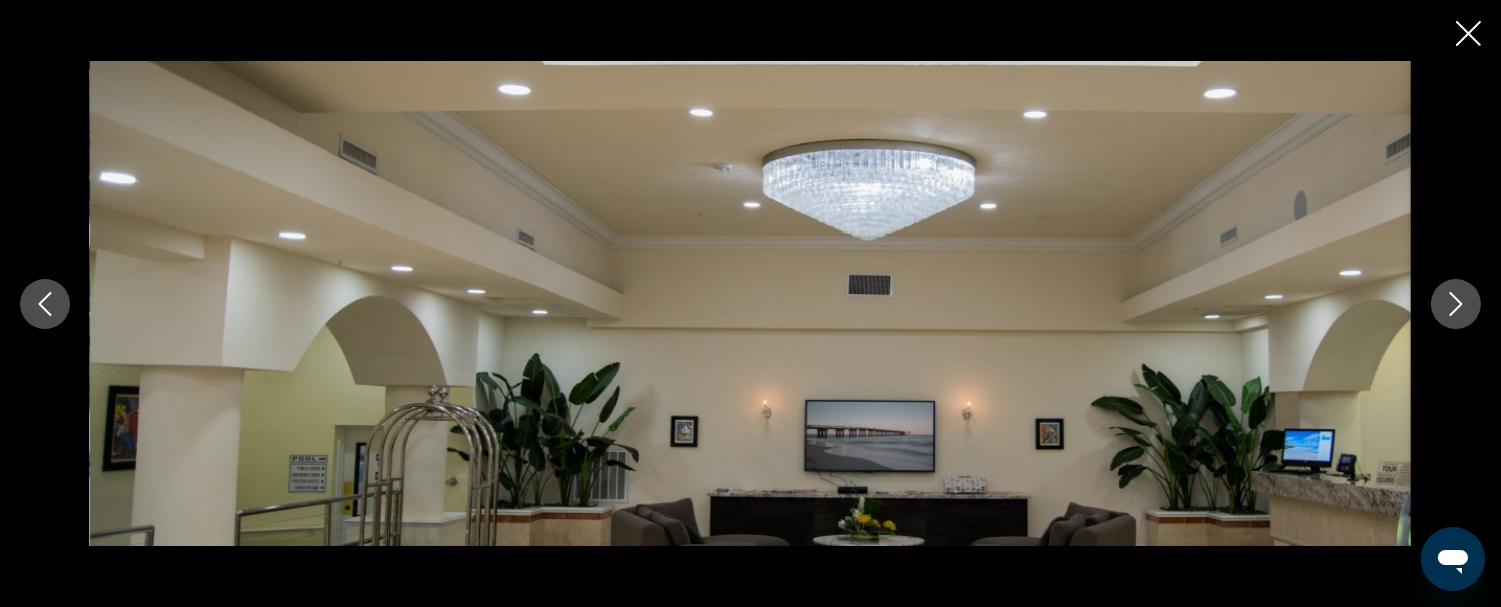 scroll, scrollTop: 1123, scrollLeft: 0, axis: vertical 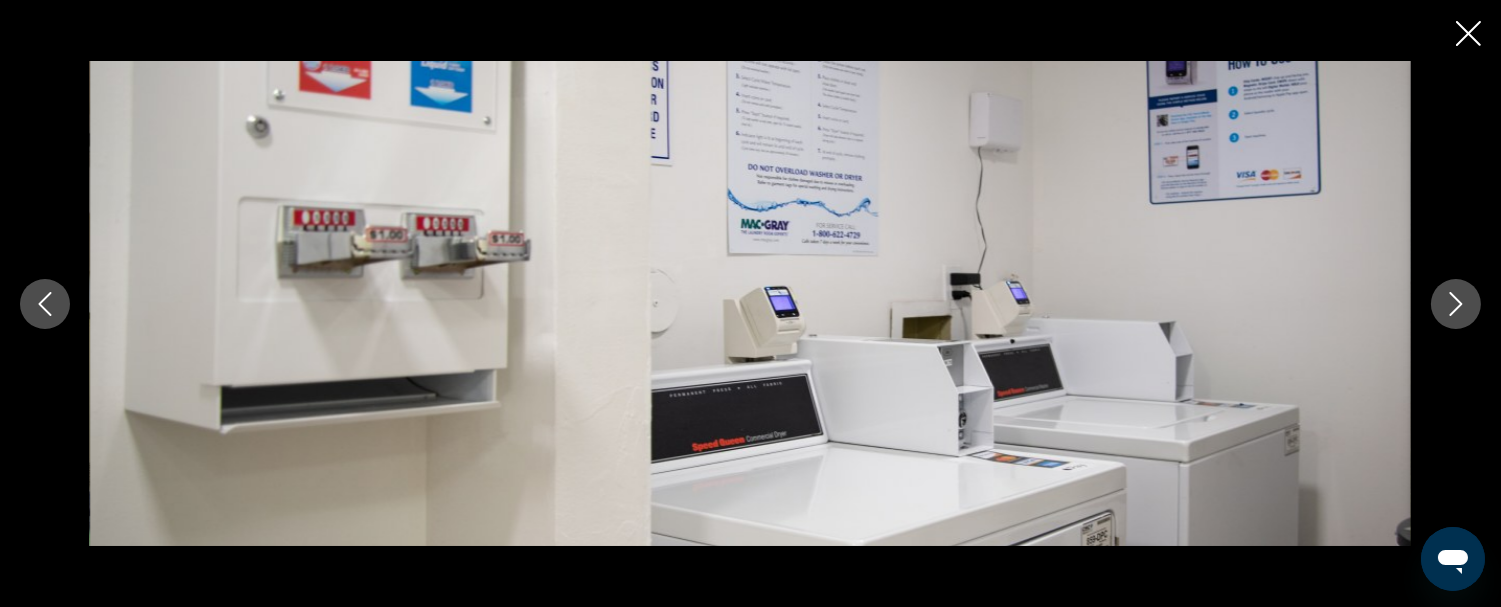 click 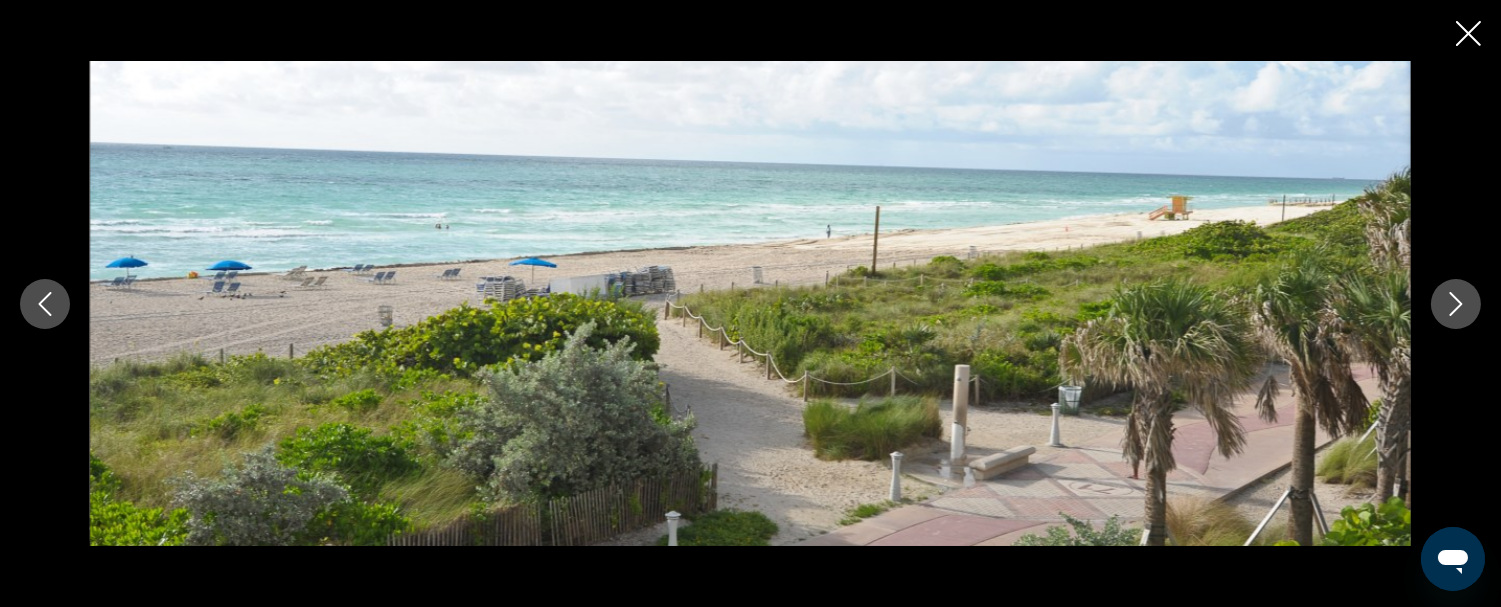 click 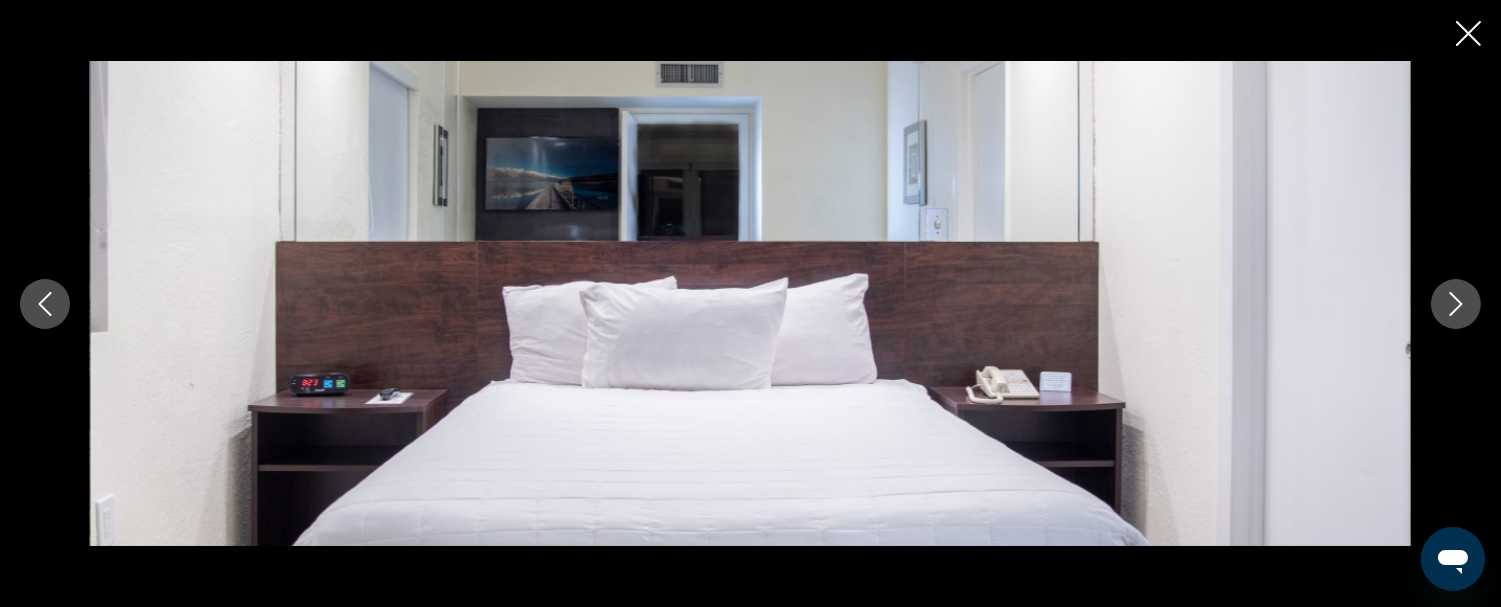 click 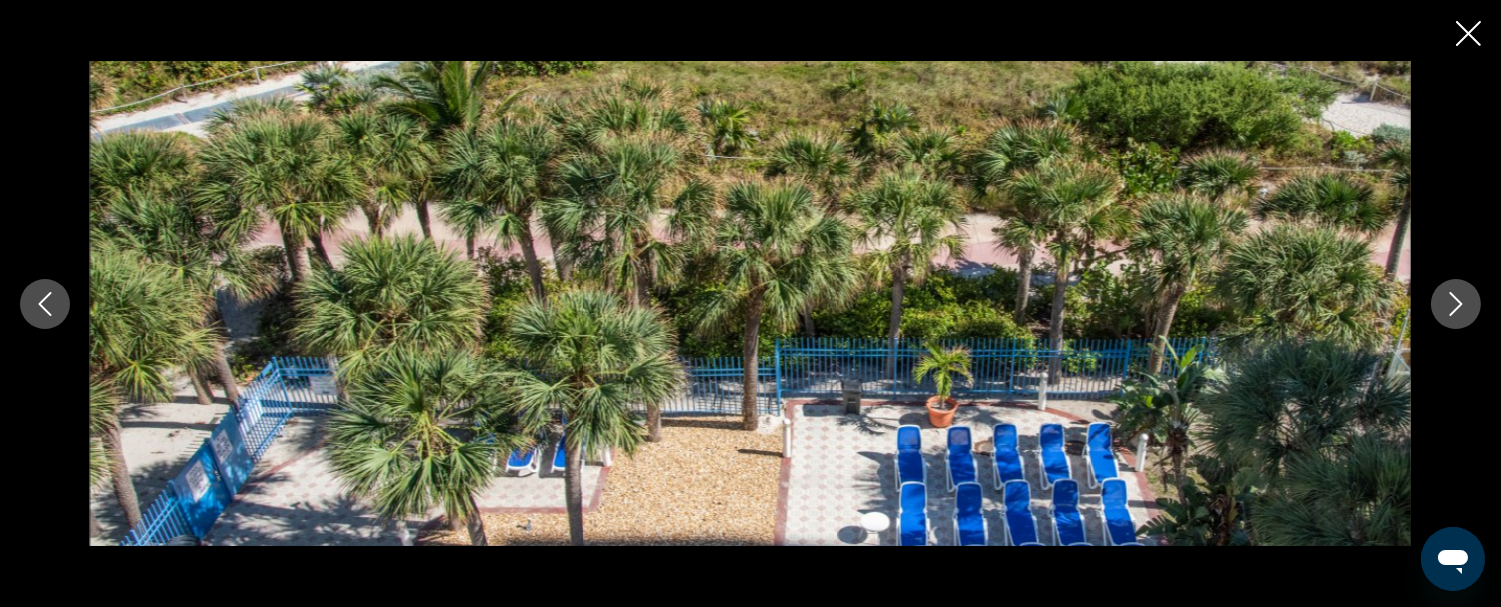 scroll, scrollTop: 1282, scrollLeft: 0, axis: vertical 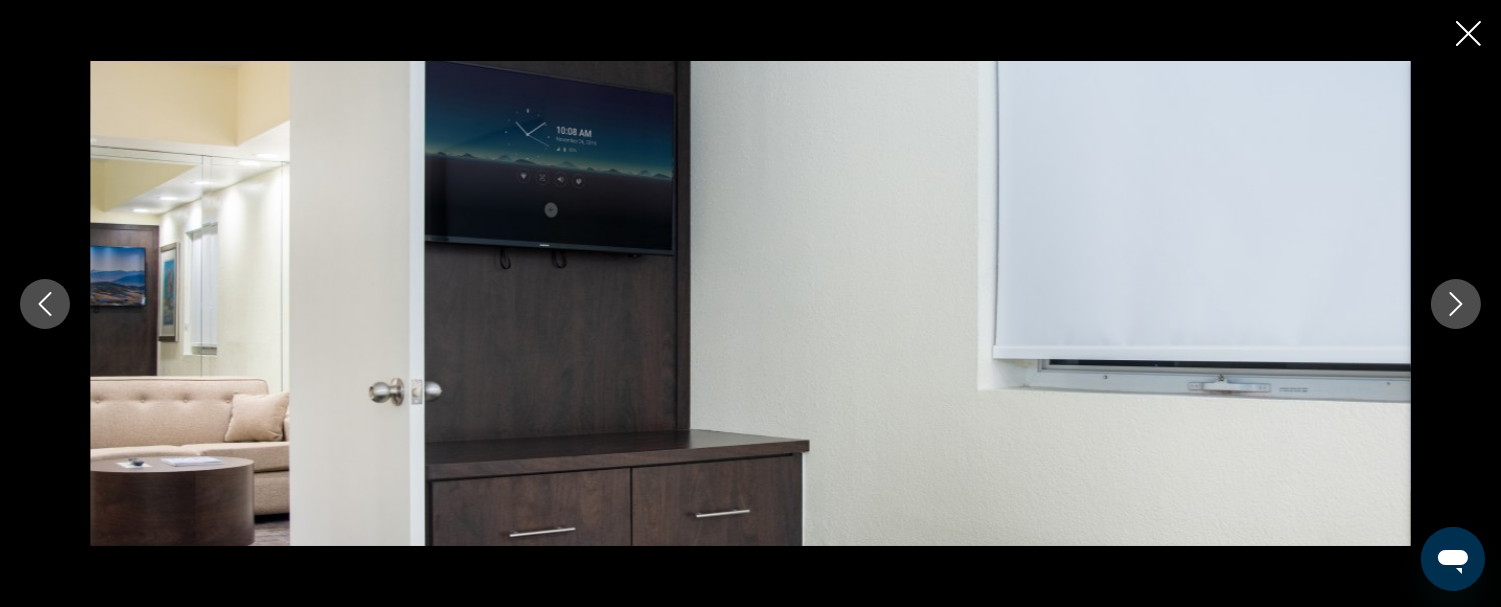 click 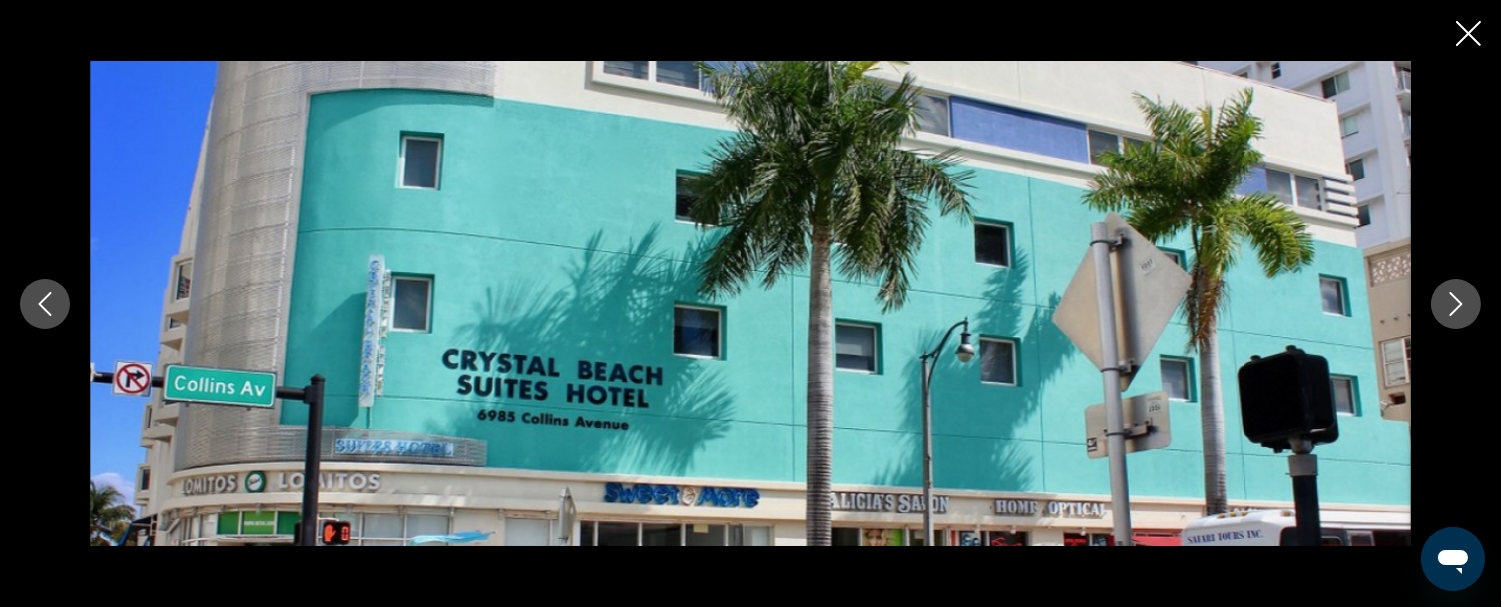 click 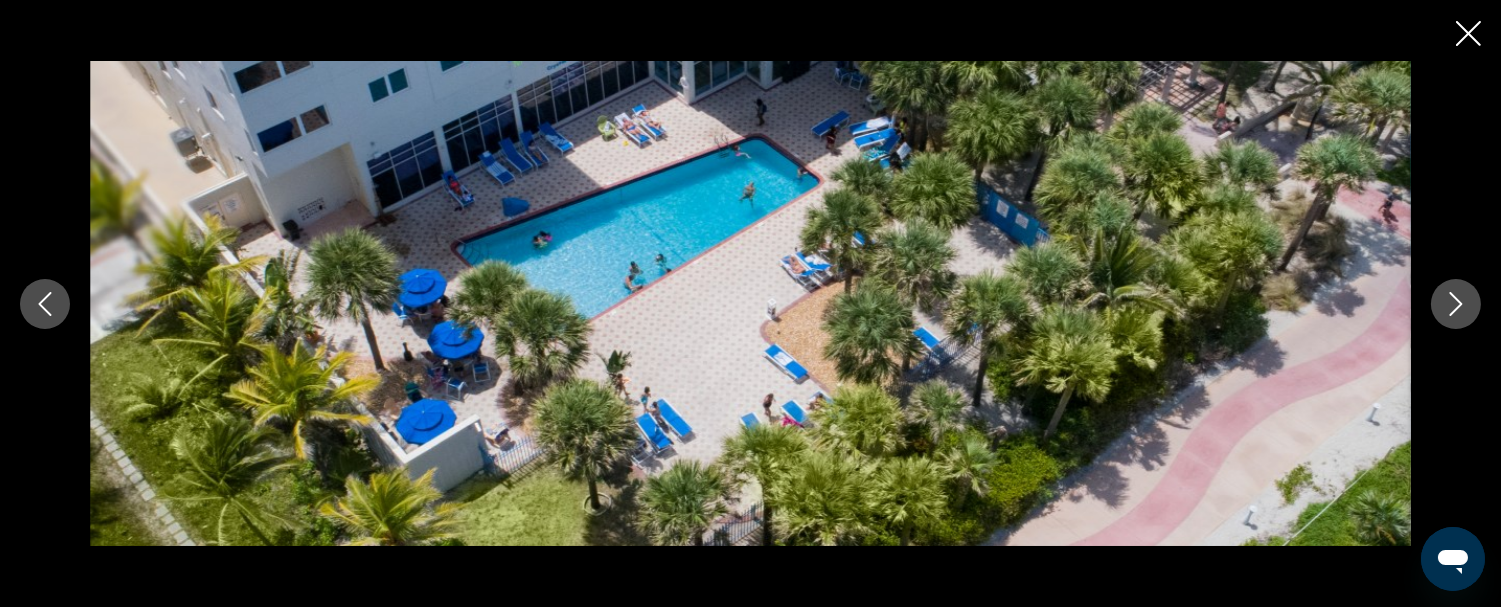 click 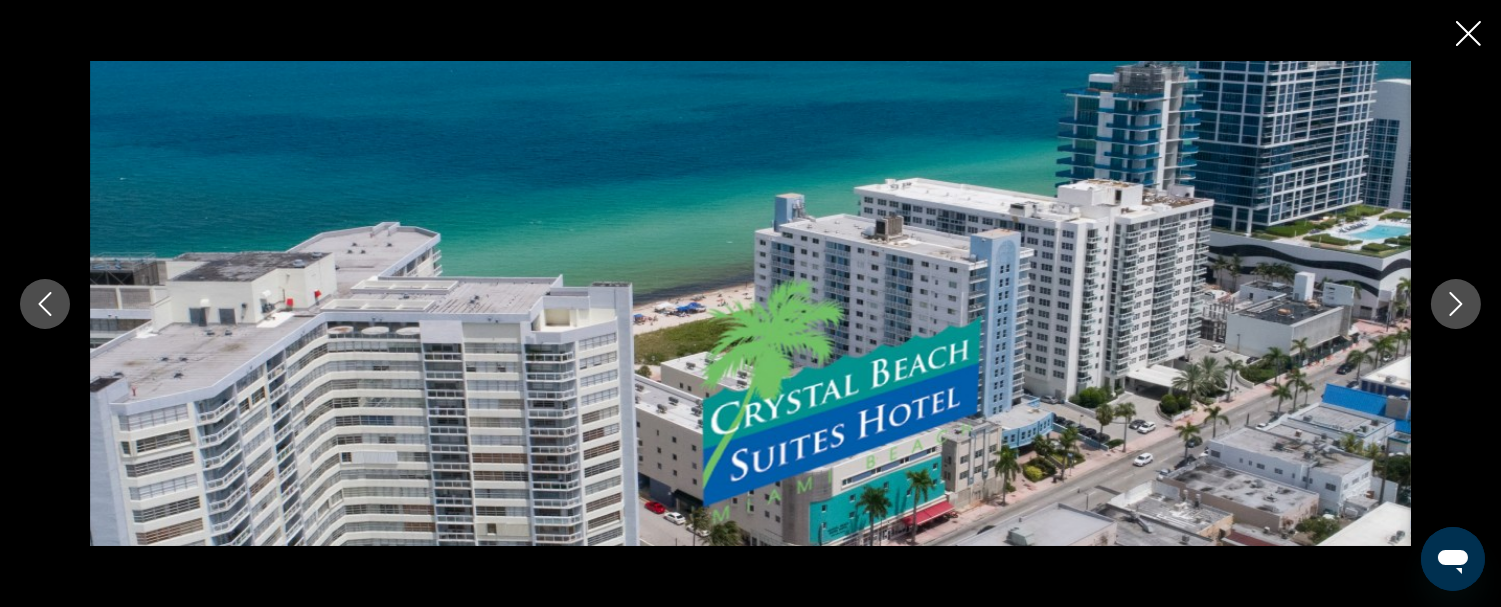 click 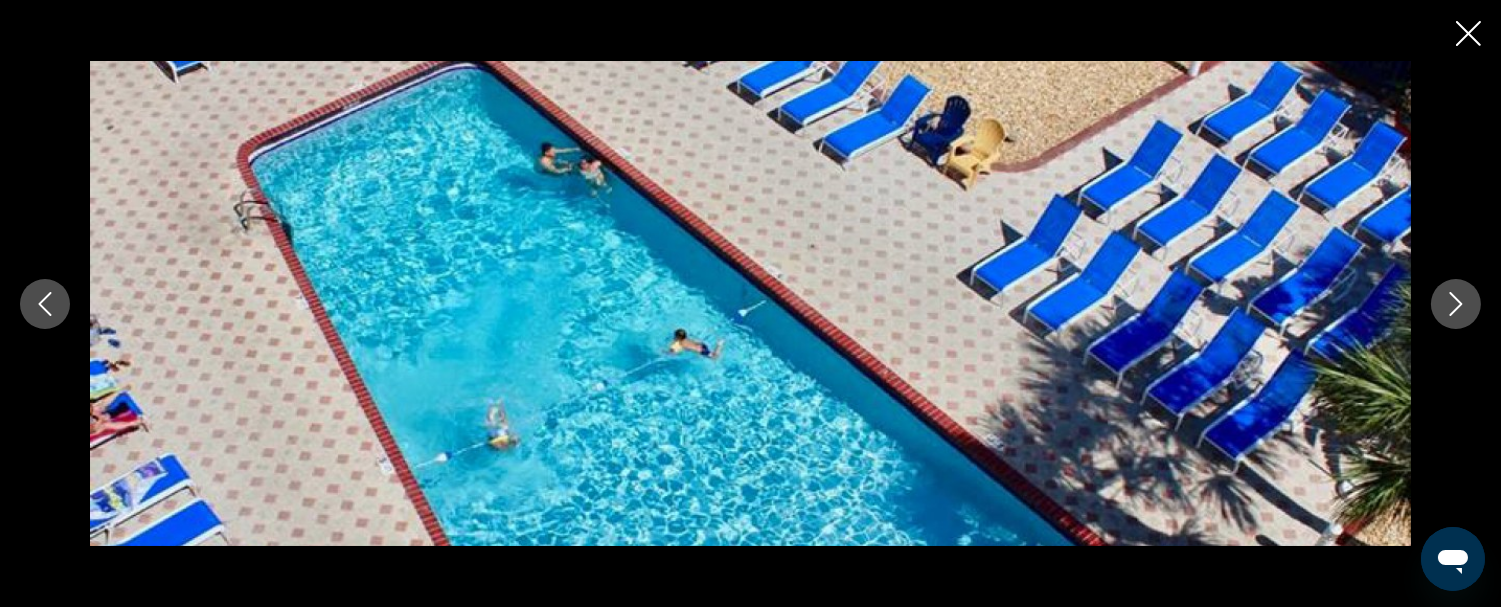 click 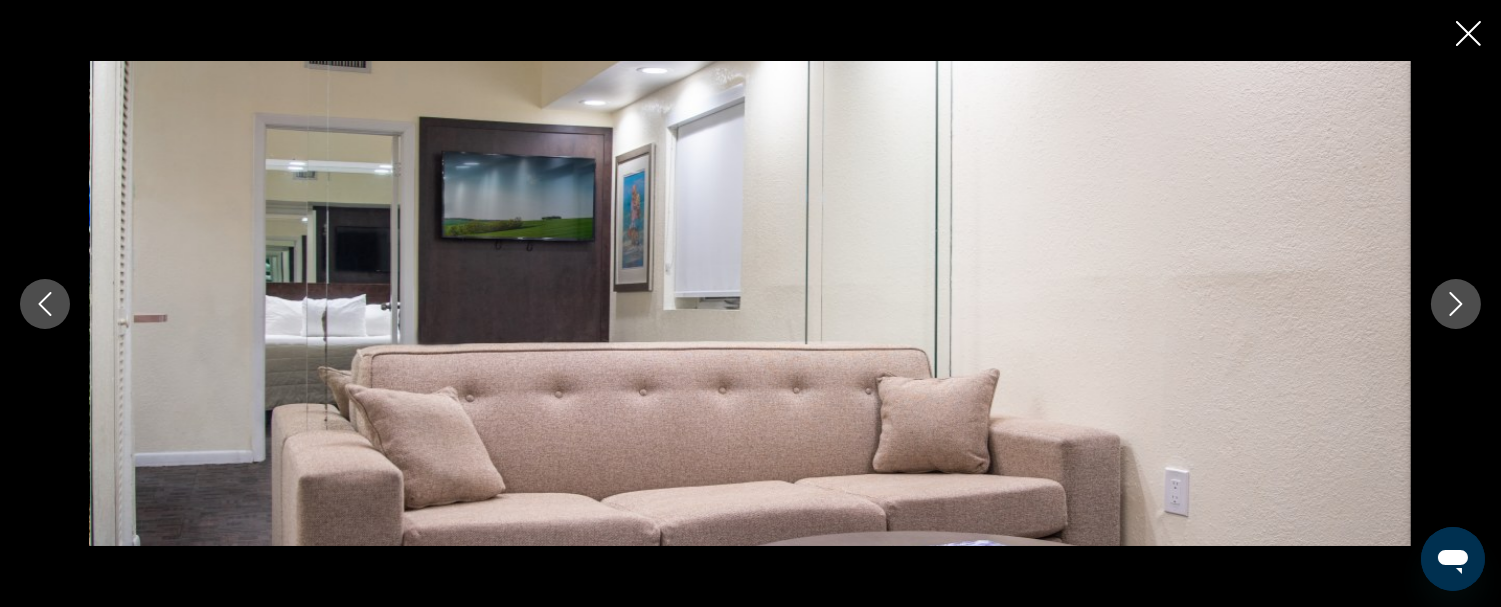 click 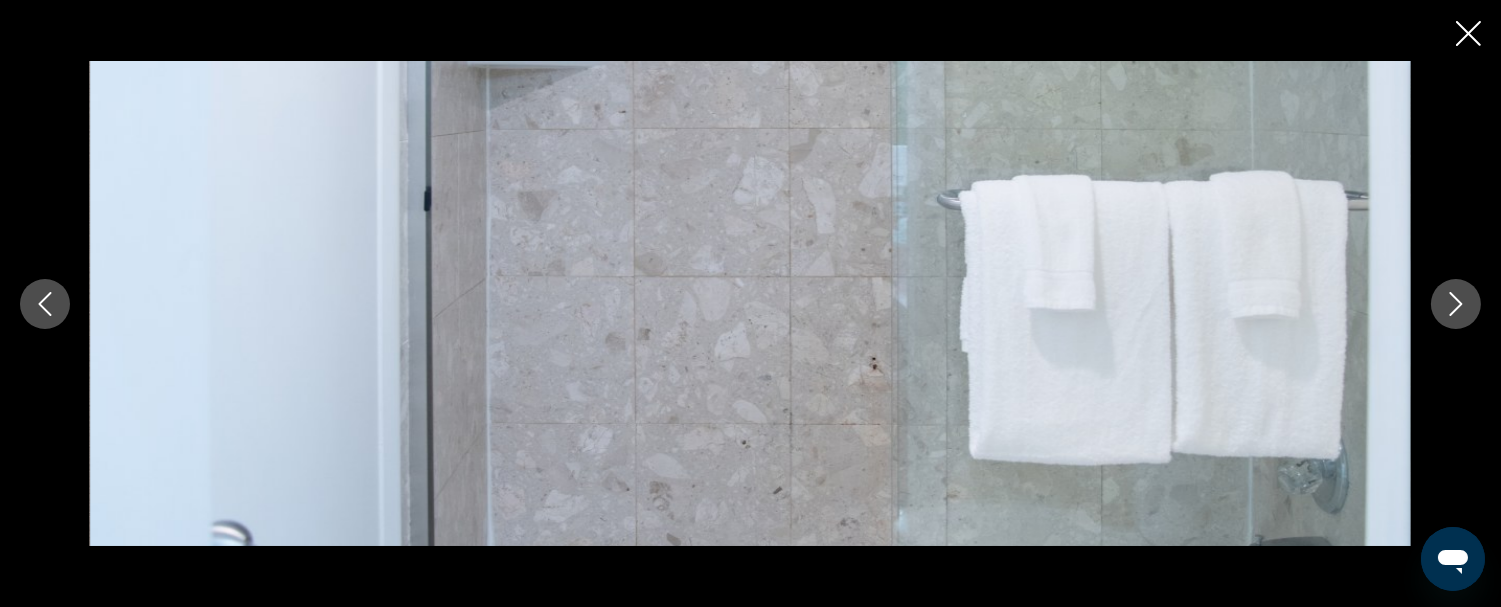 click 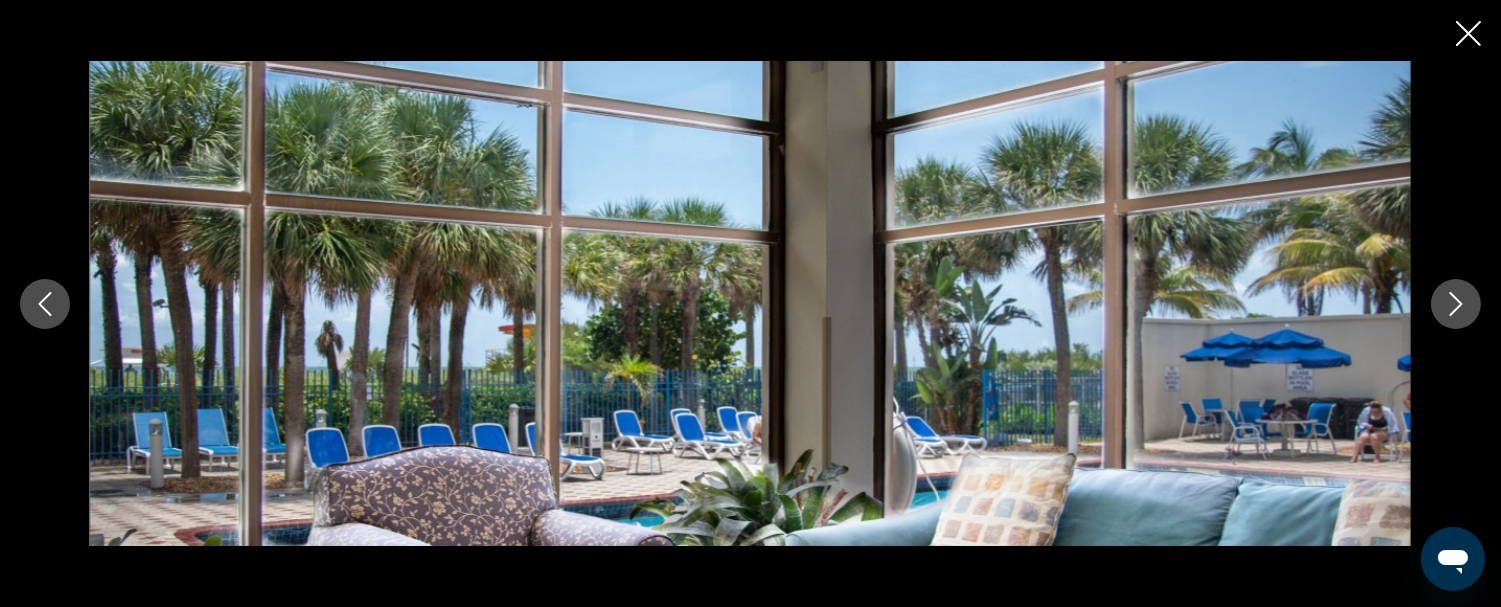 click 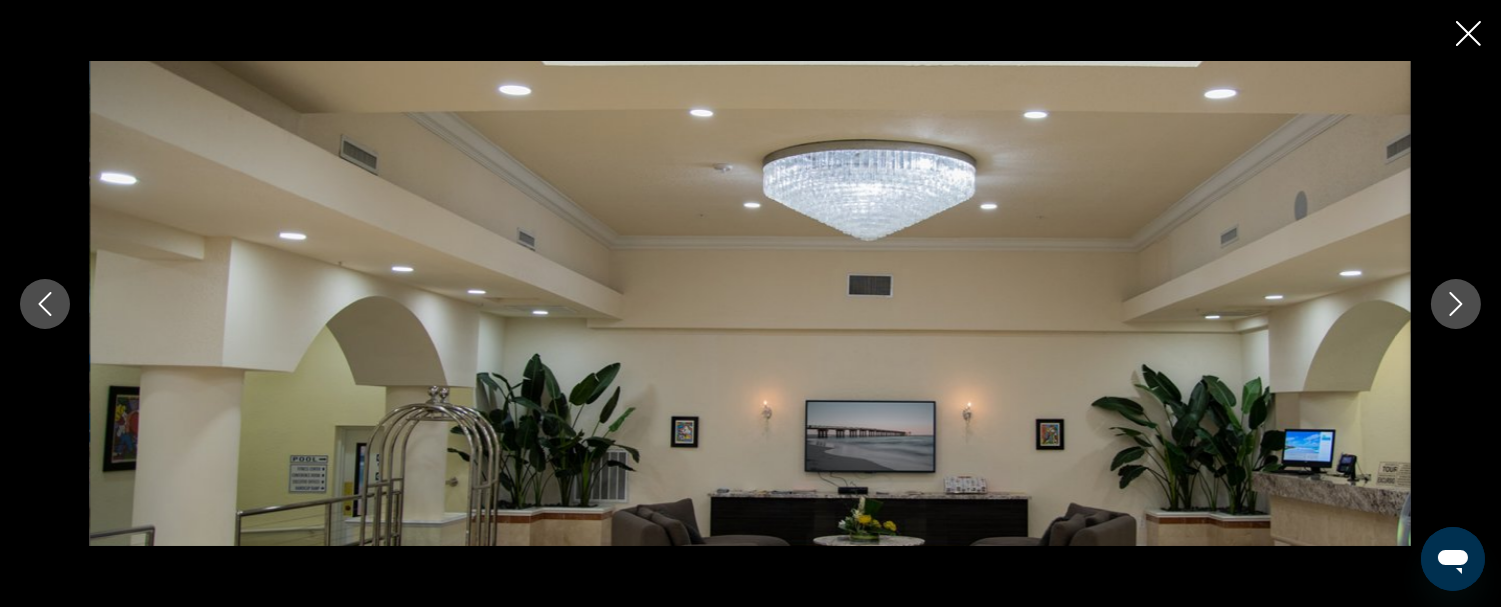 click 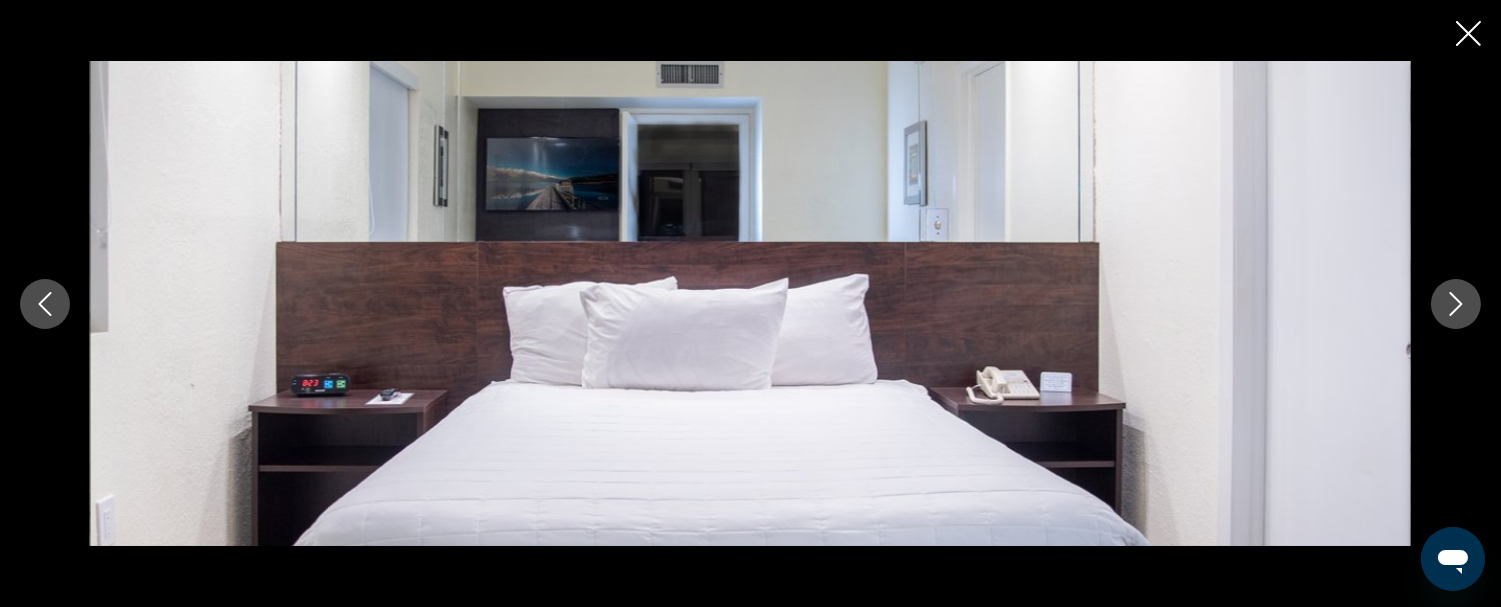 click 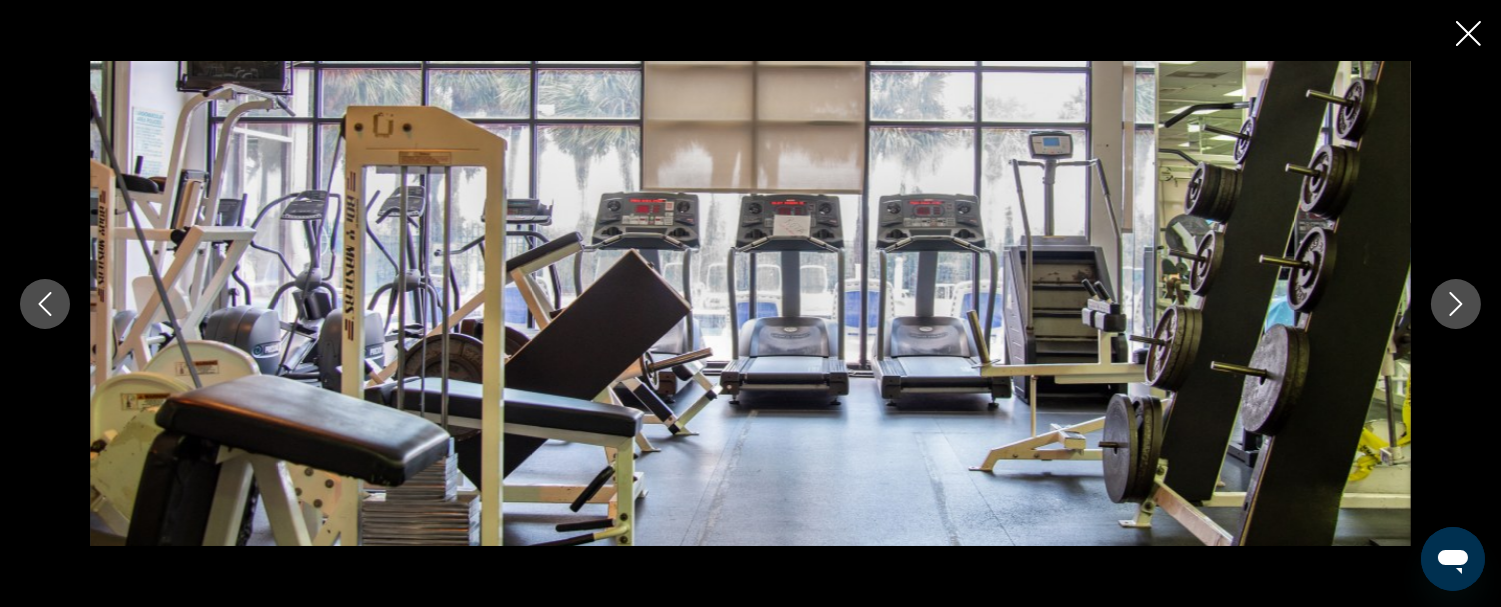 click 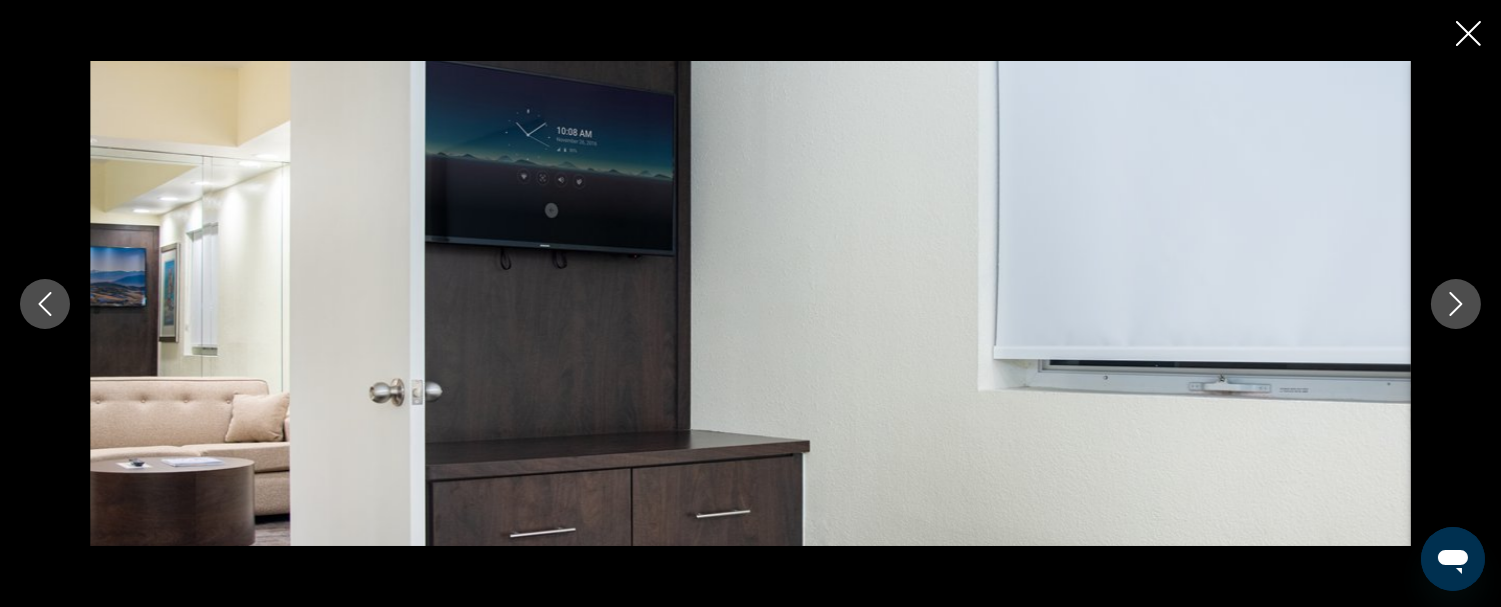 click 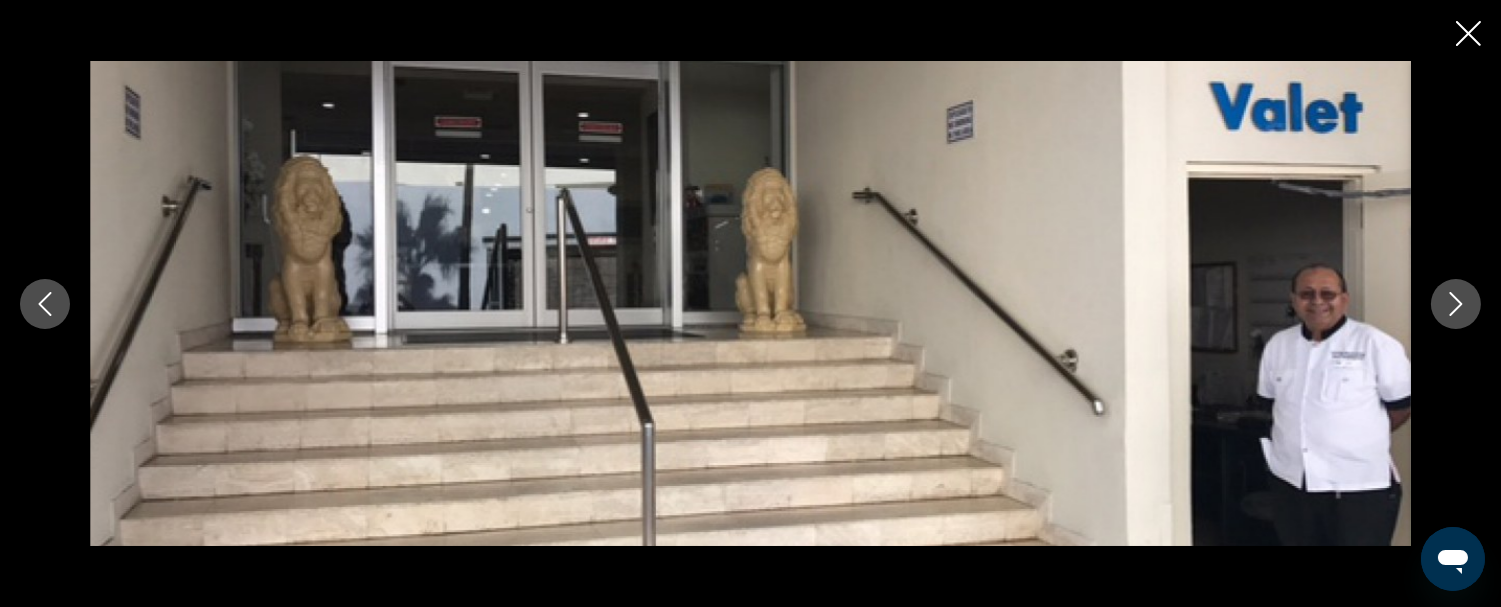 click 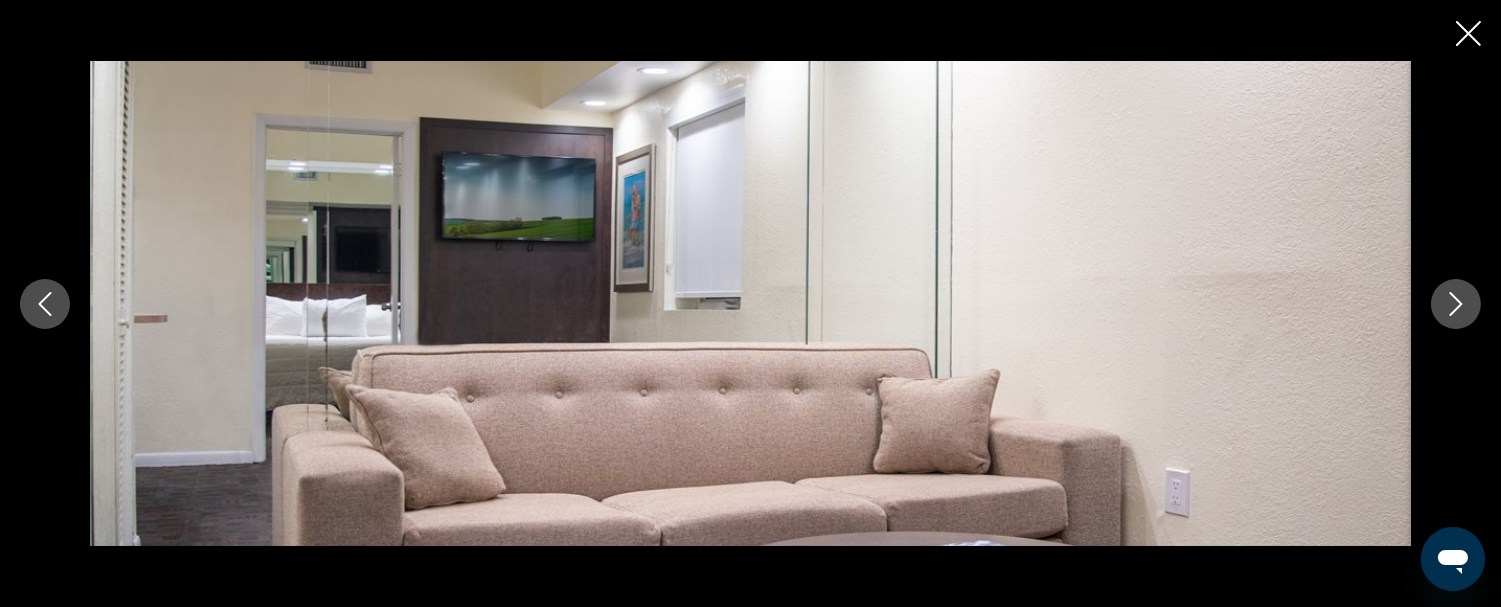 click 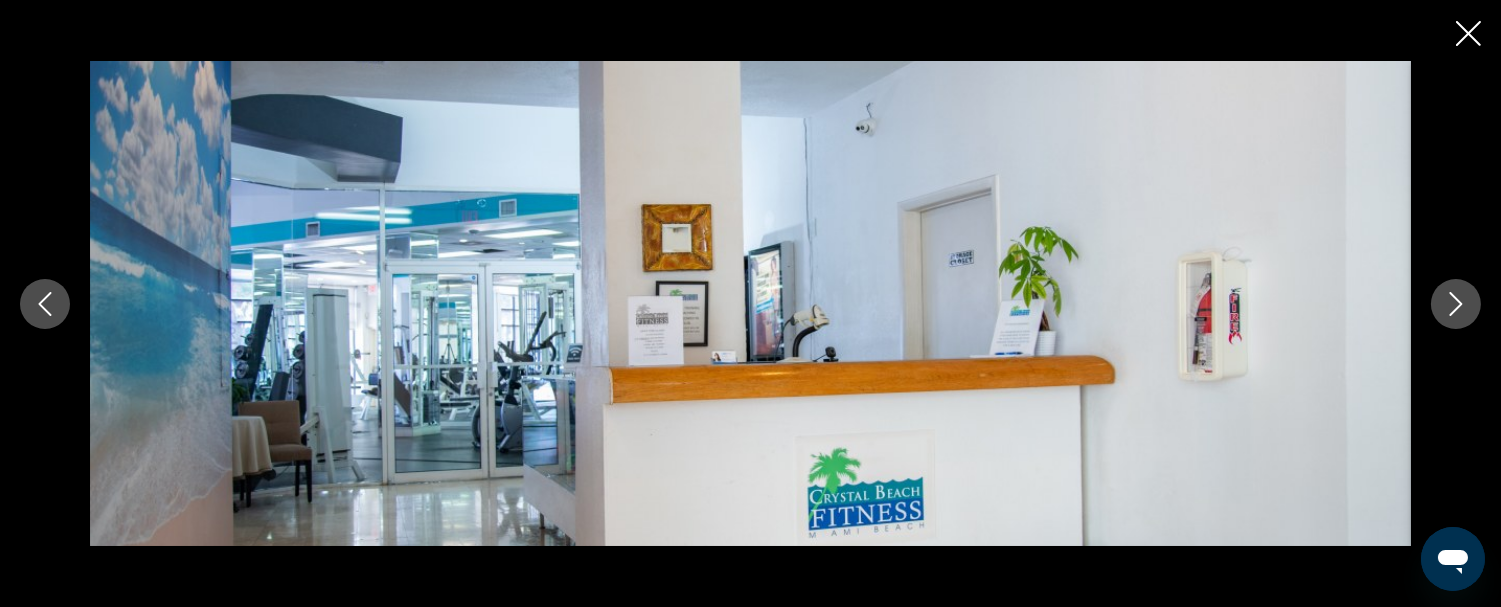 click 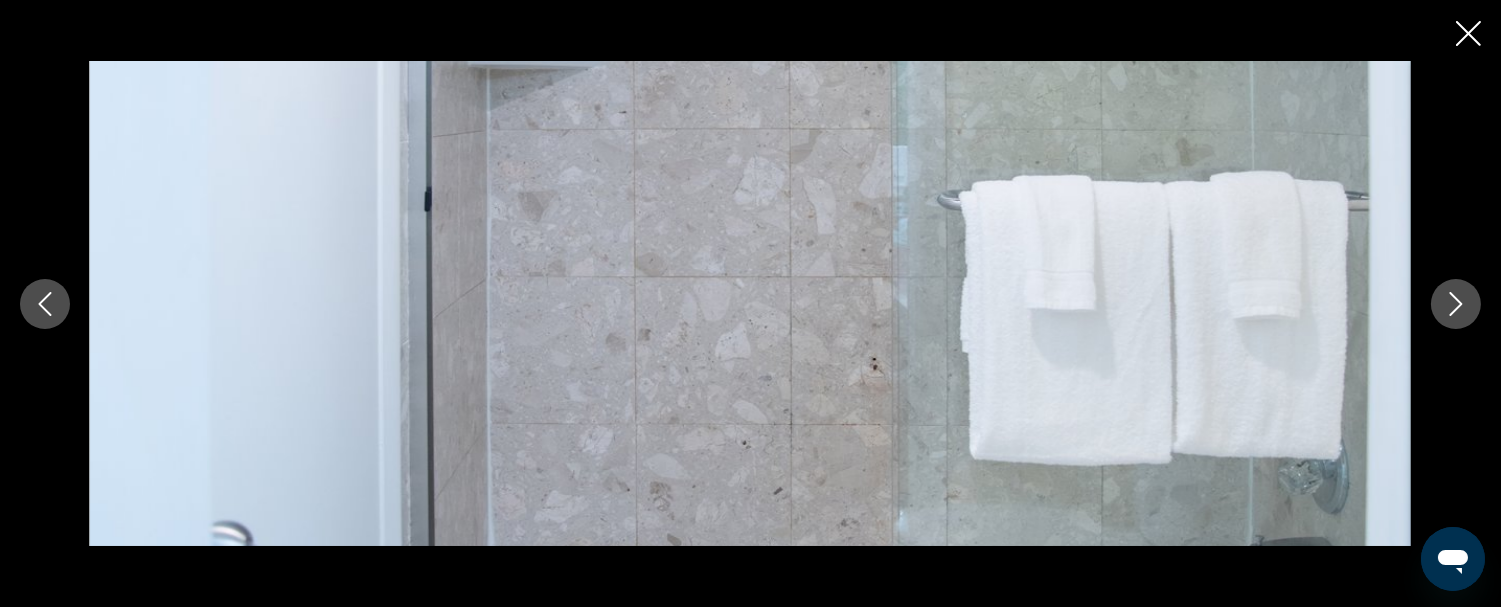 click 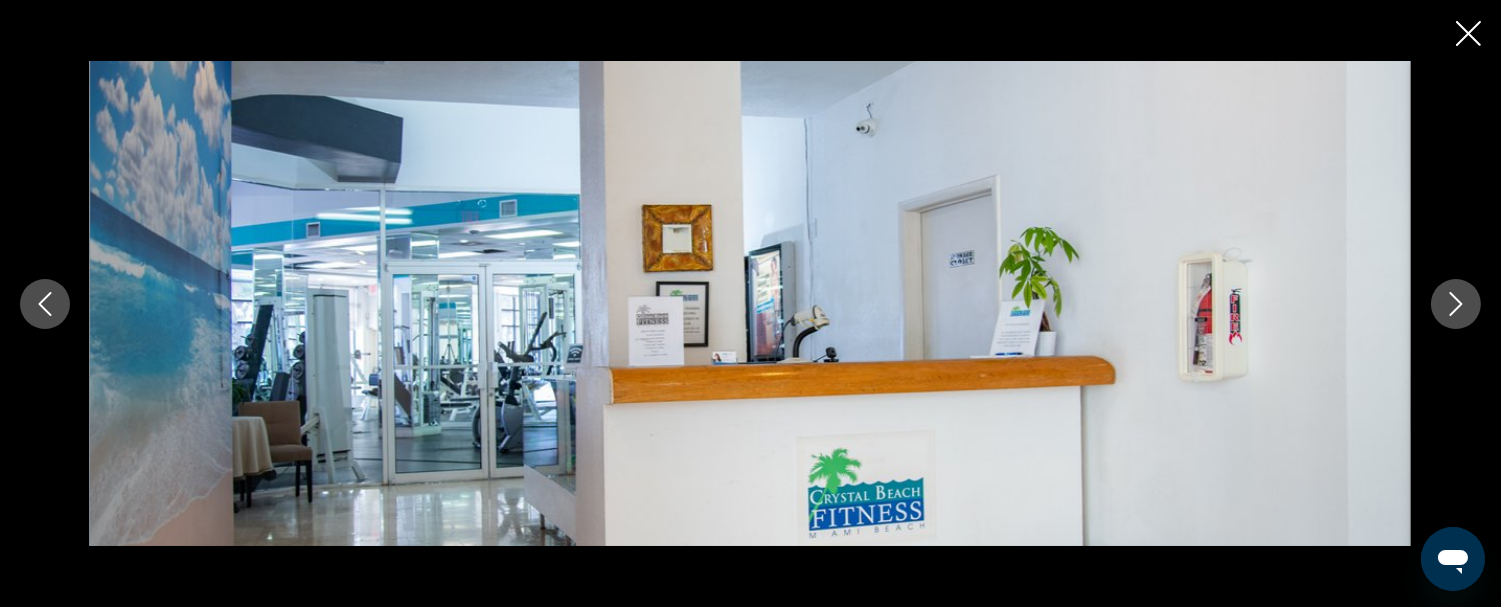click 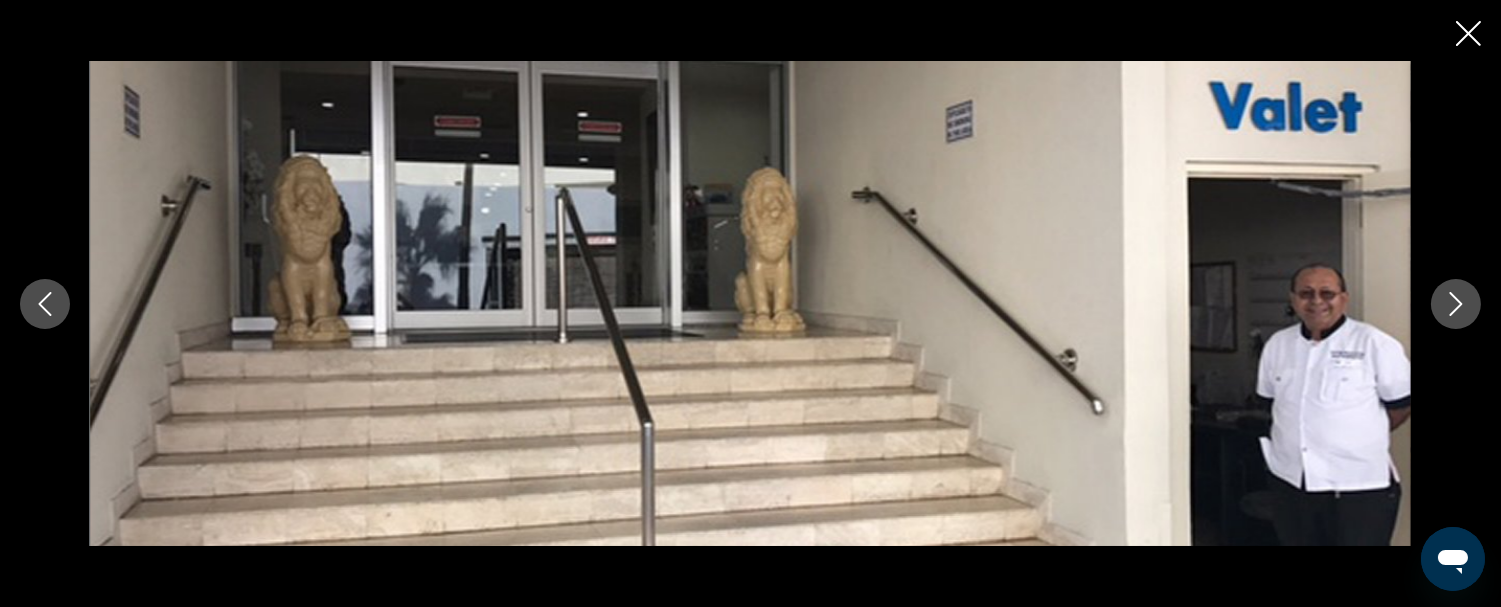 click 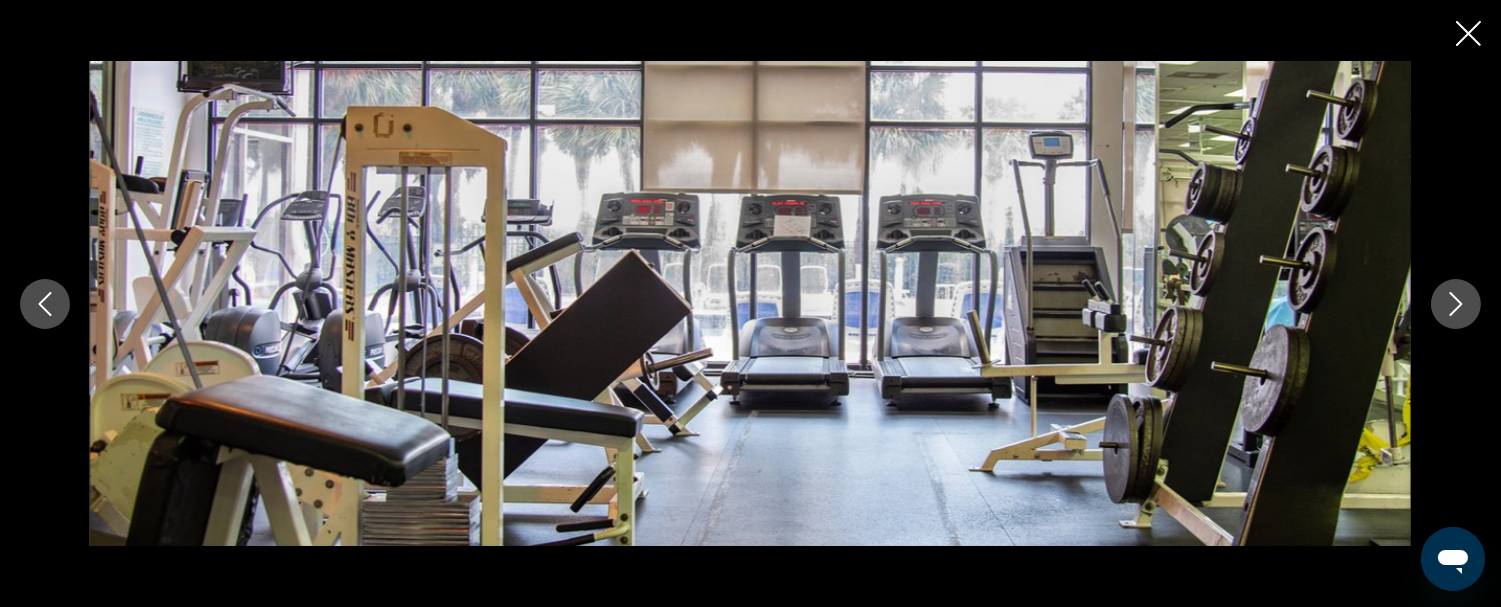 click 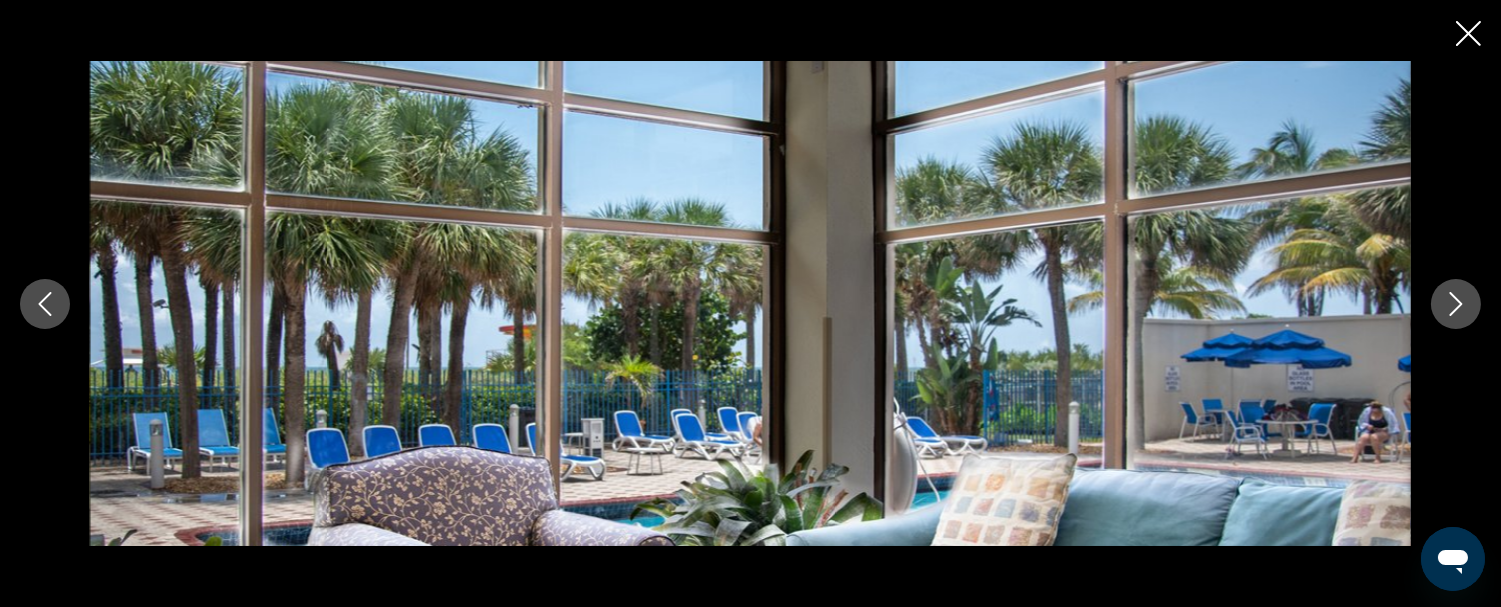 click 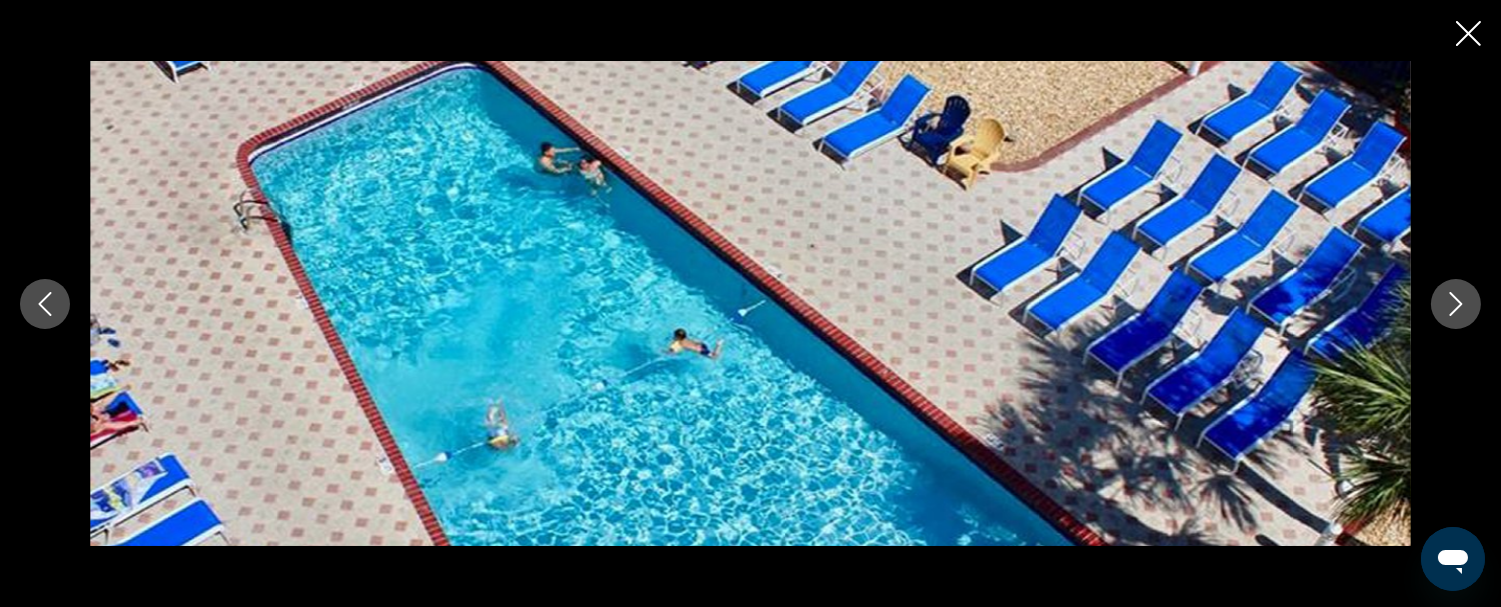 click 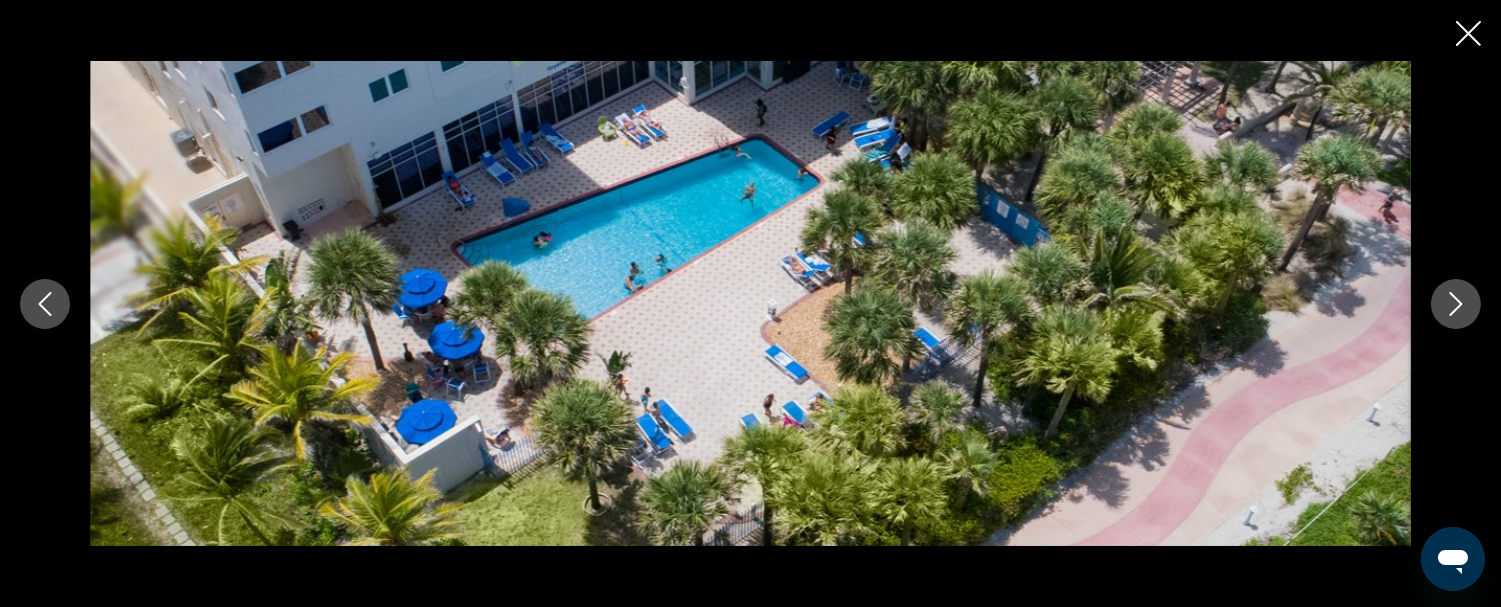 click 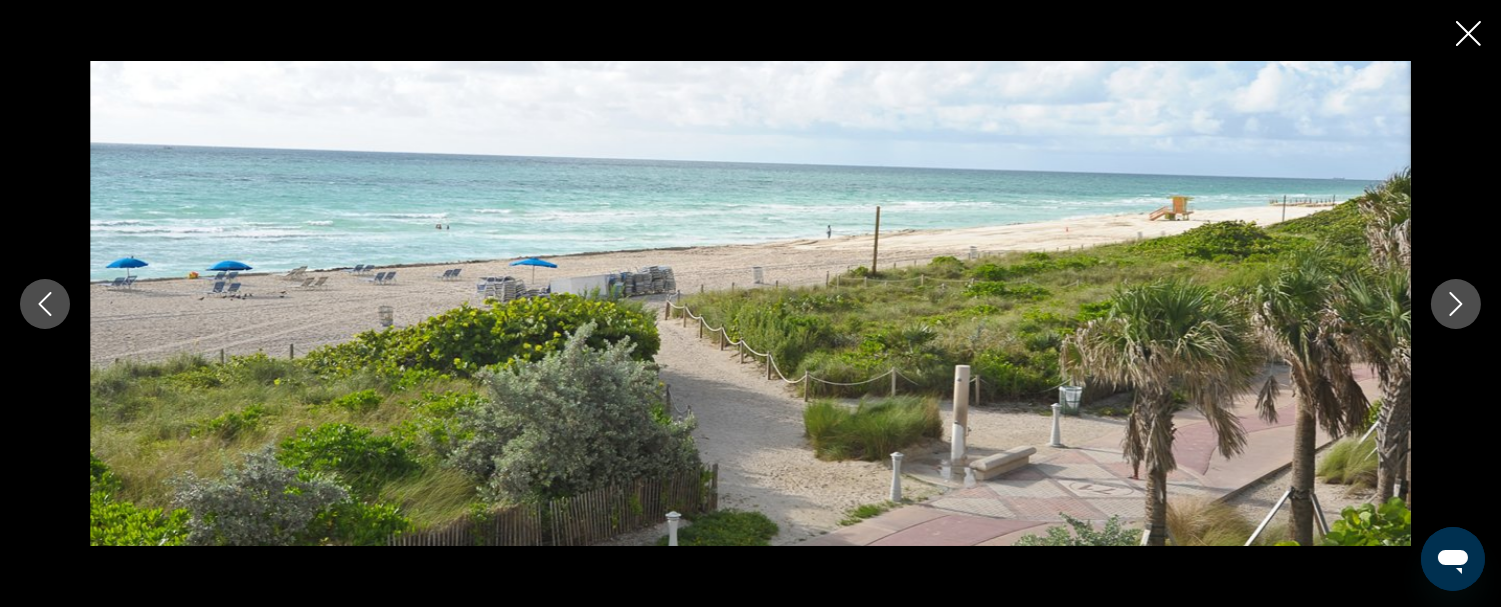 click 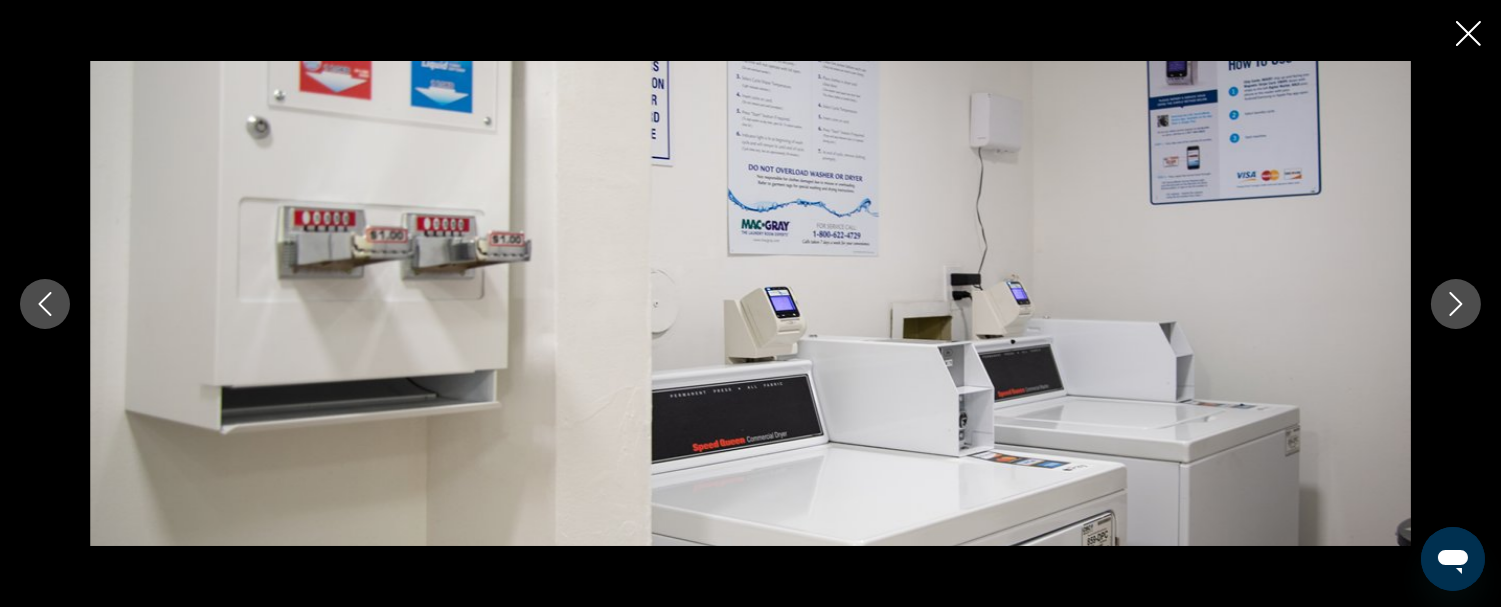 click 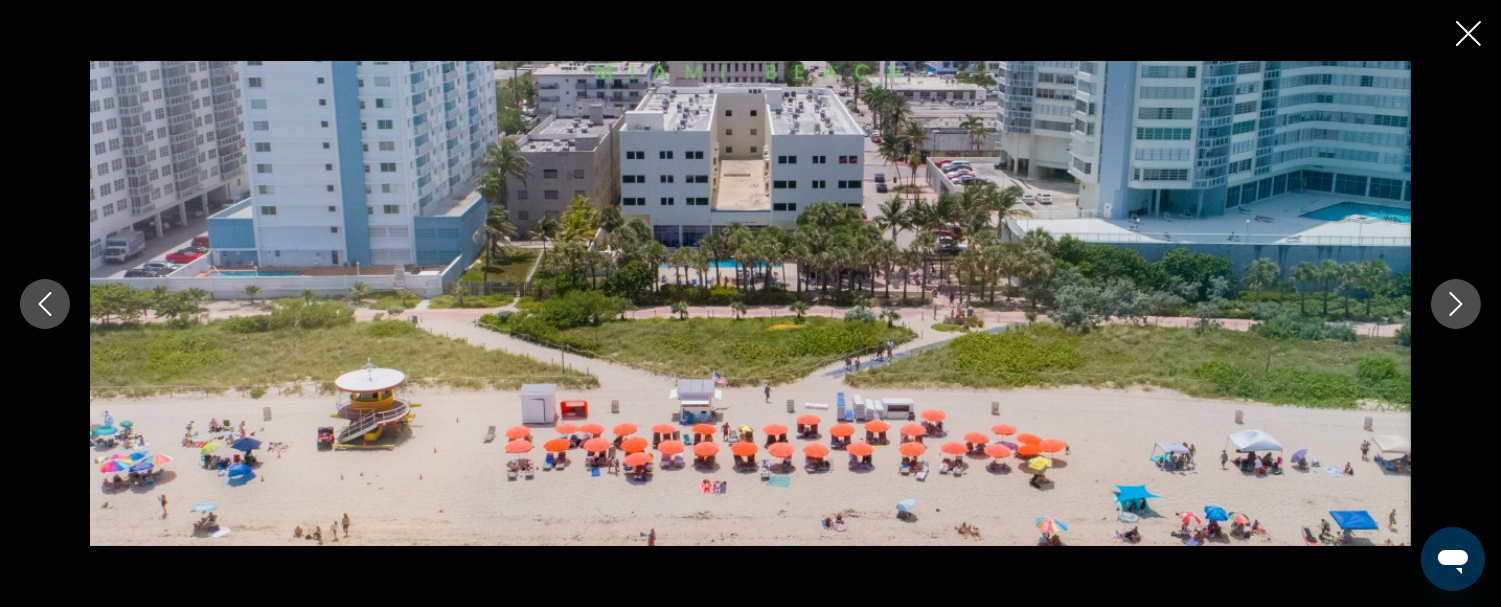 drag, startPoint x: 1463, startPoint y: 21, endPoint x: 1473, endPoint y: 22, distance: 10.049875 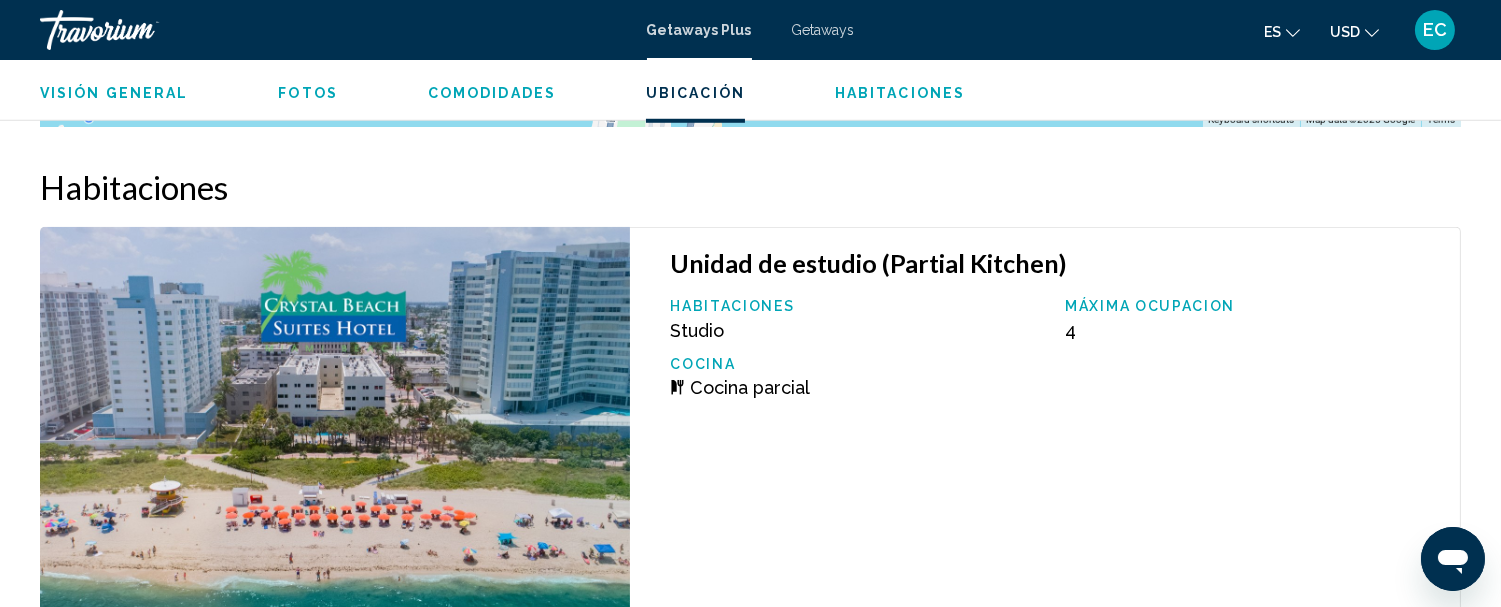 scroll, scrollTop: 2903, scrollLeft: 0, axis: vertical 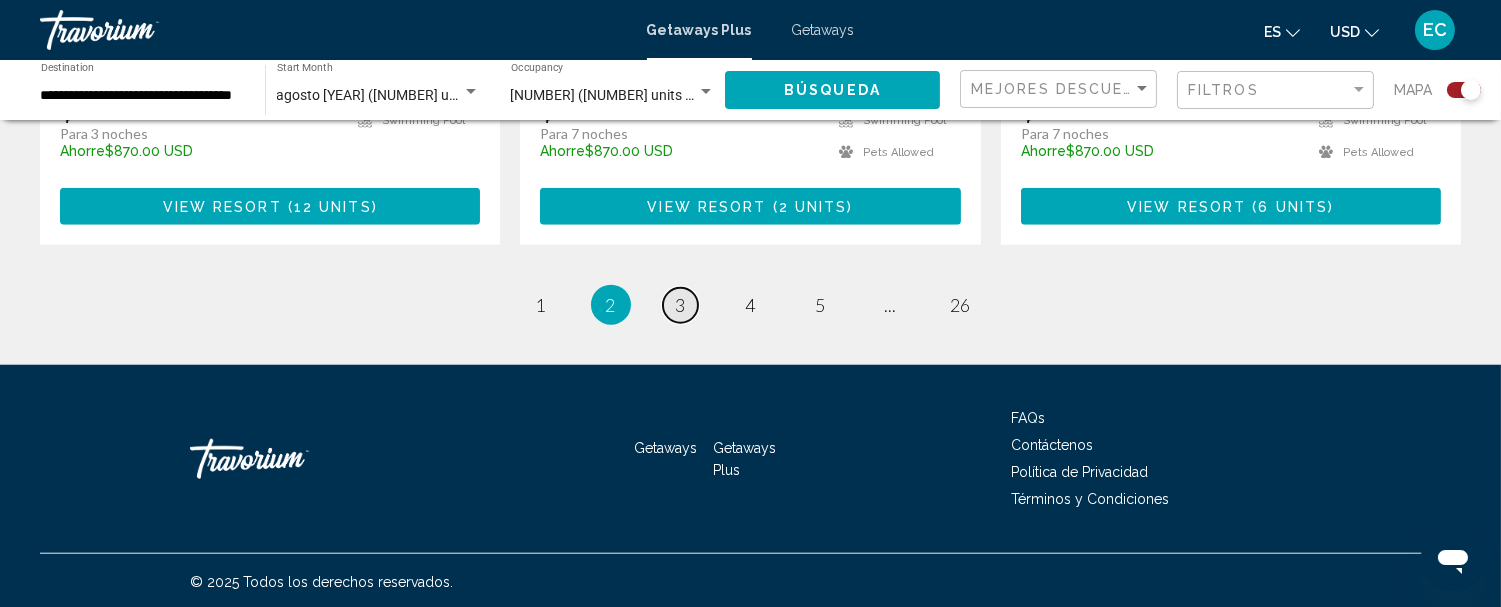 click on "3" at bounding box center (681, 305) 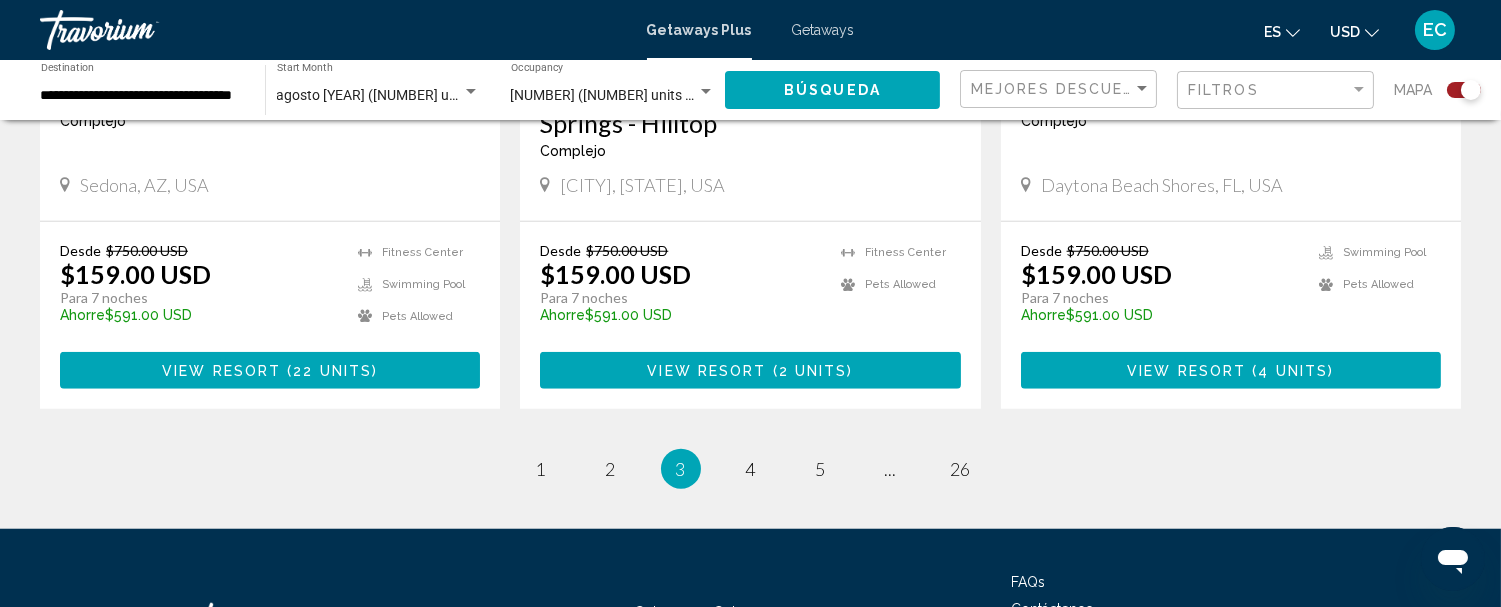 scroll, scrollTop: 3390, scrollLeft: 0, axis: vertical 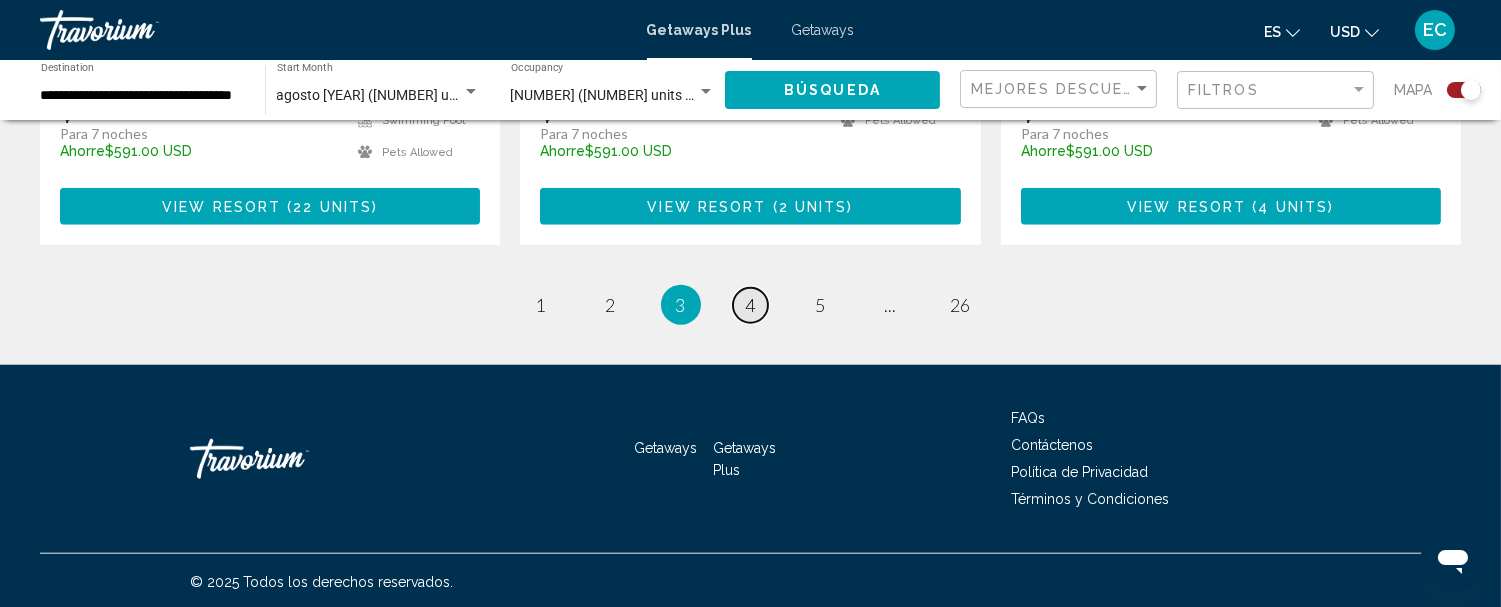 click on "4" at bounding box center (751, 305) 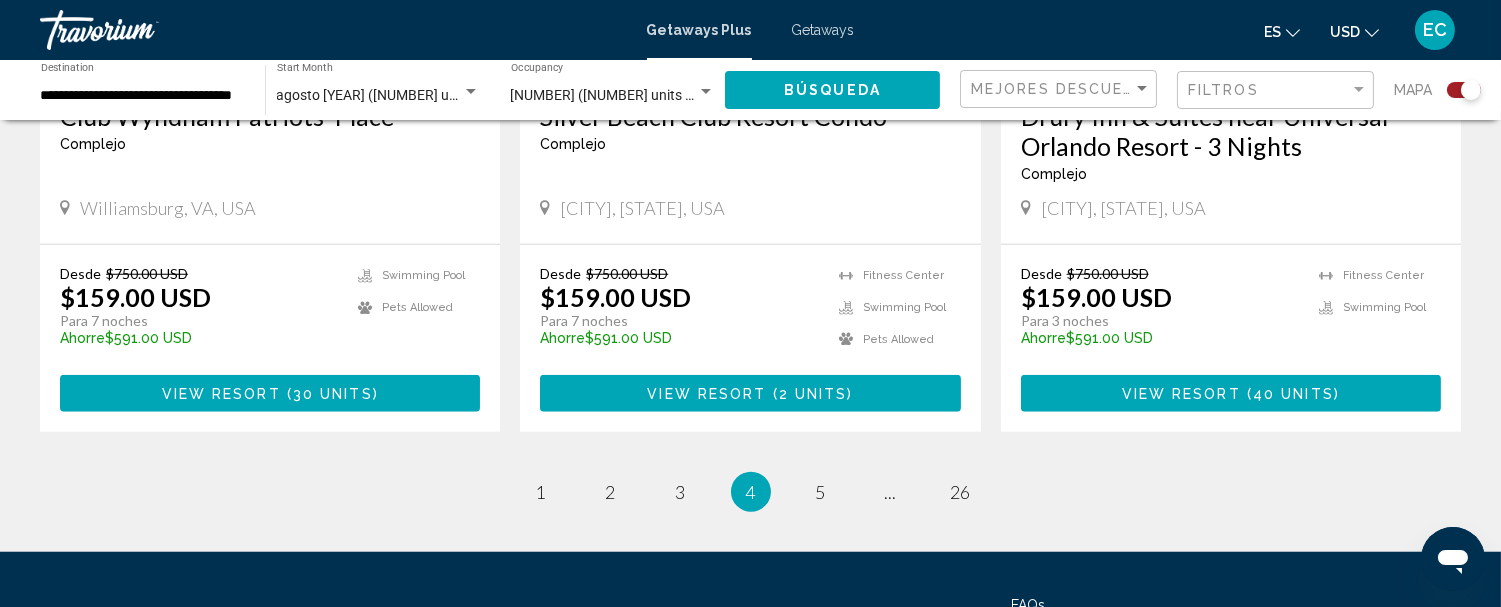 scroll, scrollTop: 3172, scrollLeft: 0, axis: vertical 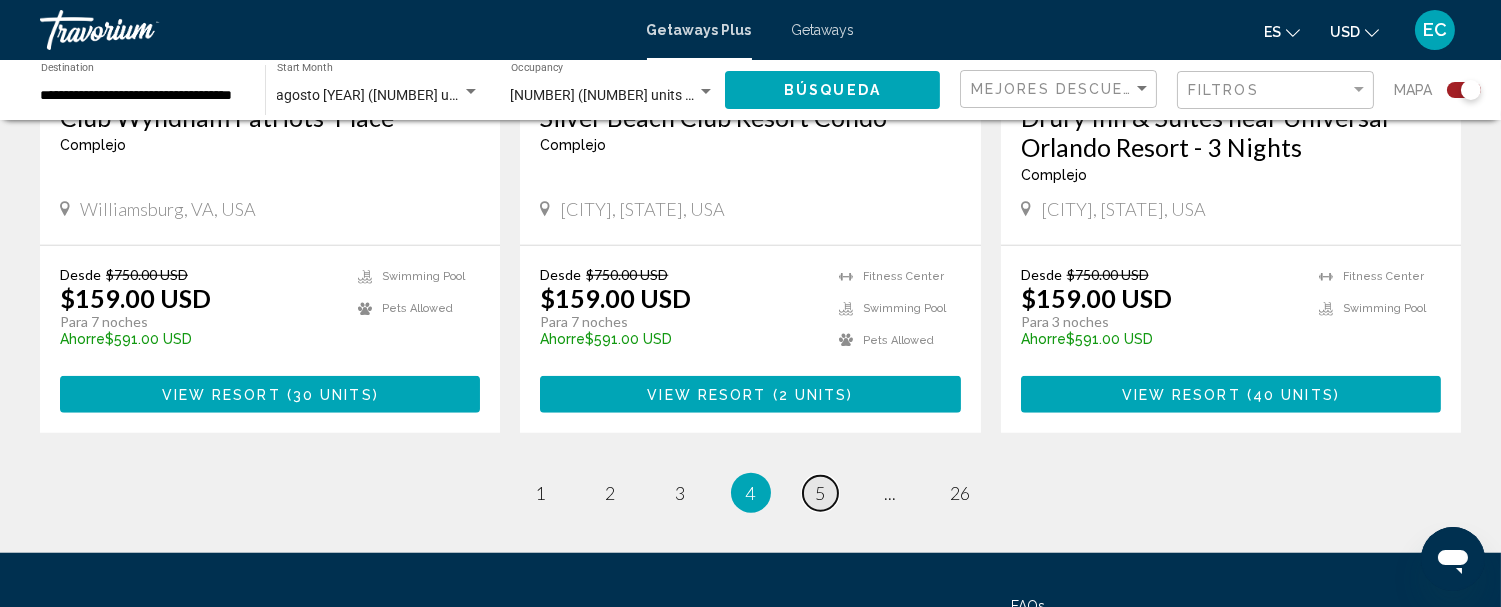 click on "5" at bounding box center [821, 493] 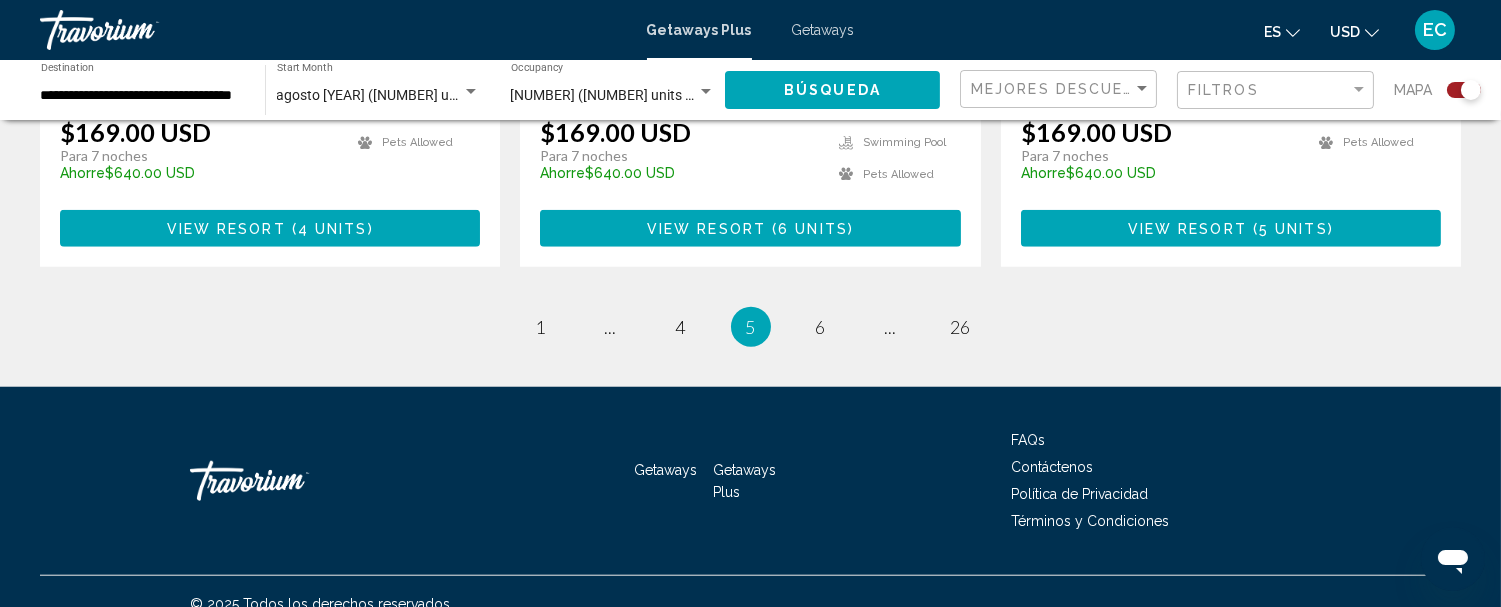 scroll, scrollTop: 3356, scrollLeft: 0, axis: vertical 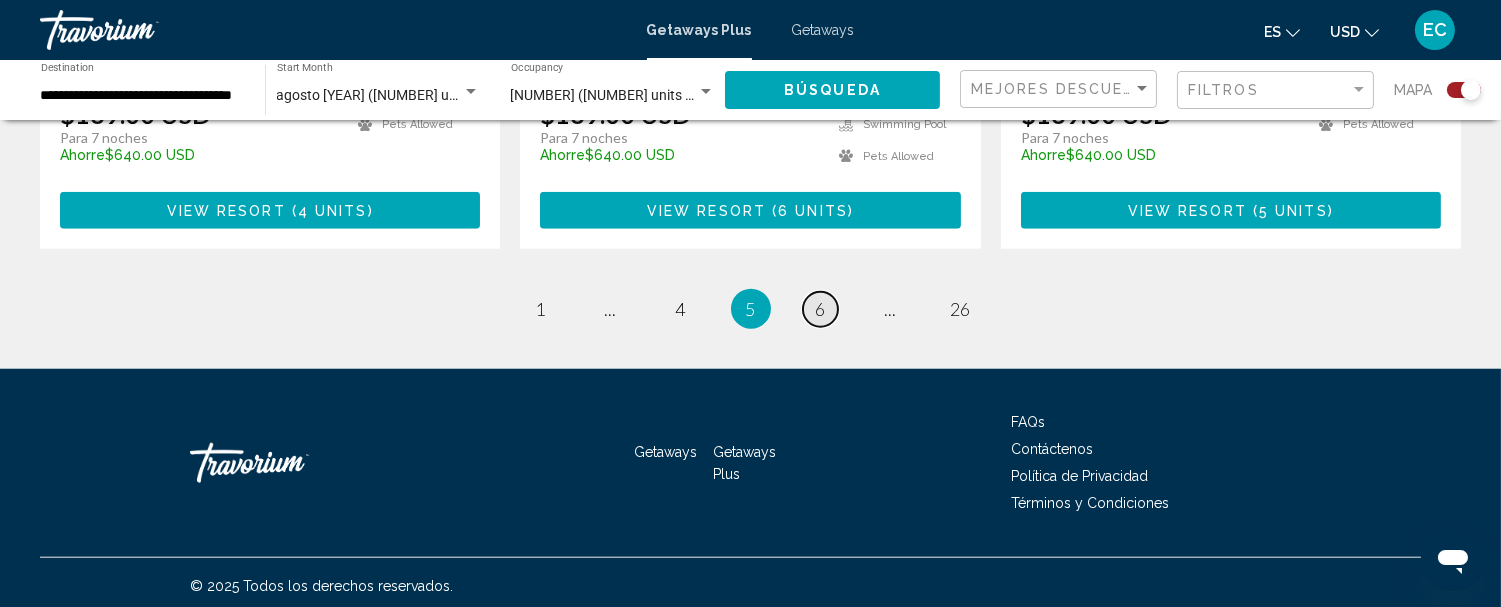 click on "page  6" at bounding box center [820, 309] 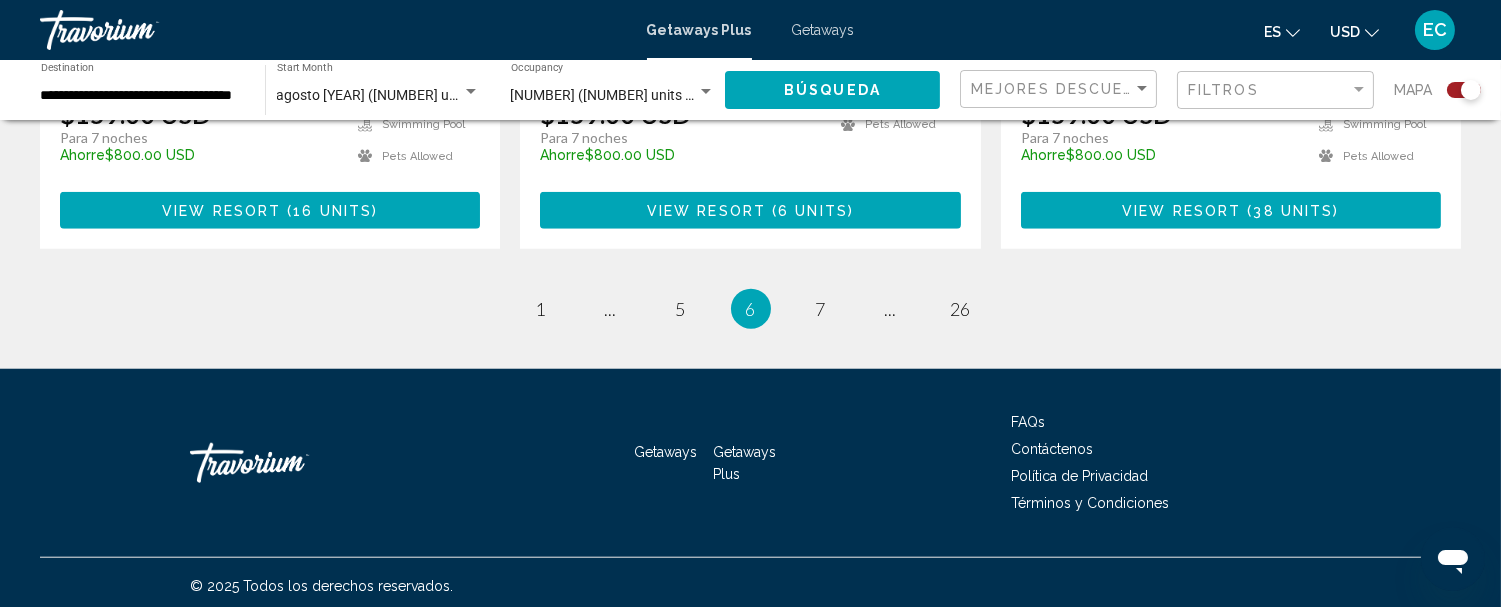 scroll, scrollTop: 3360, scrollLeft: 0, axis: vertical 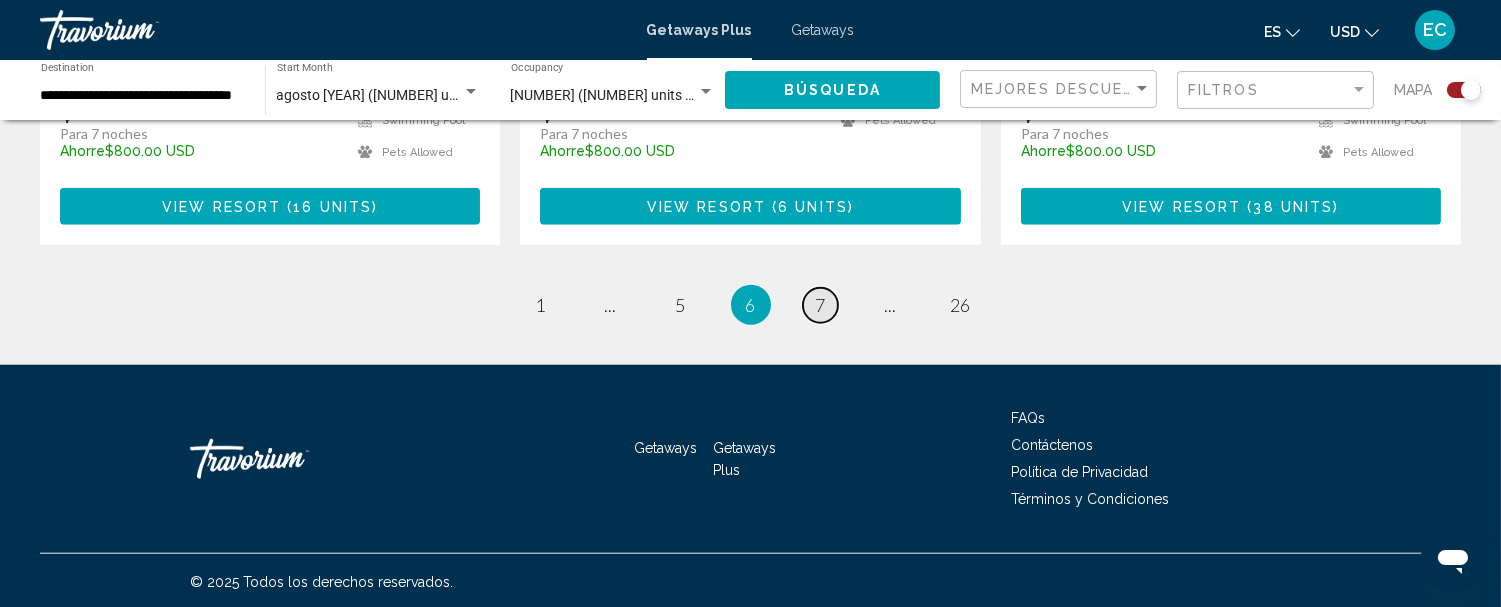 click on "page  7" at bounding box center [820, 305] 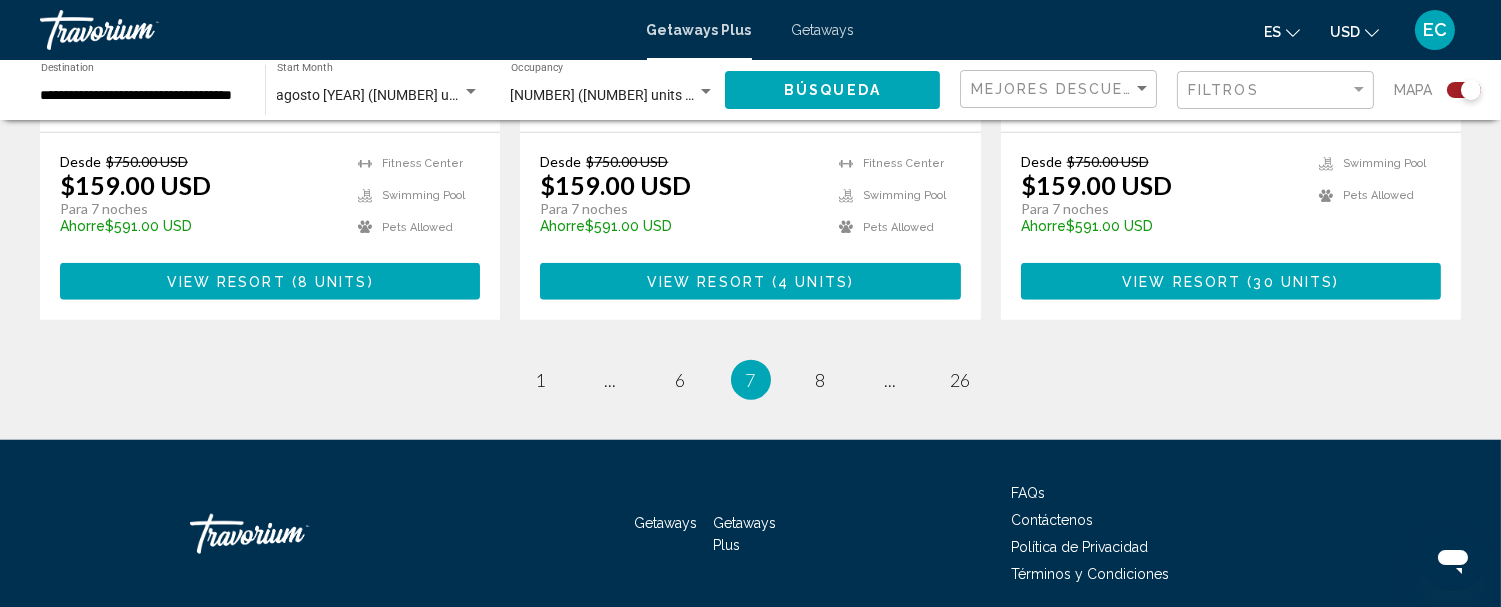 scroll, scrollTop: 3256, scrollLeft: 0, axis: vertical 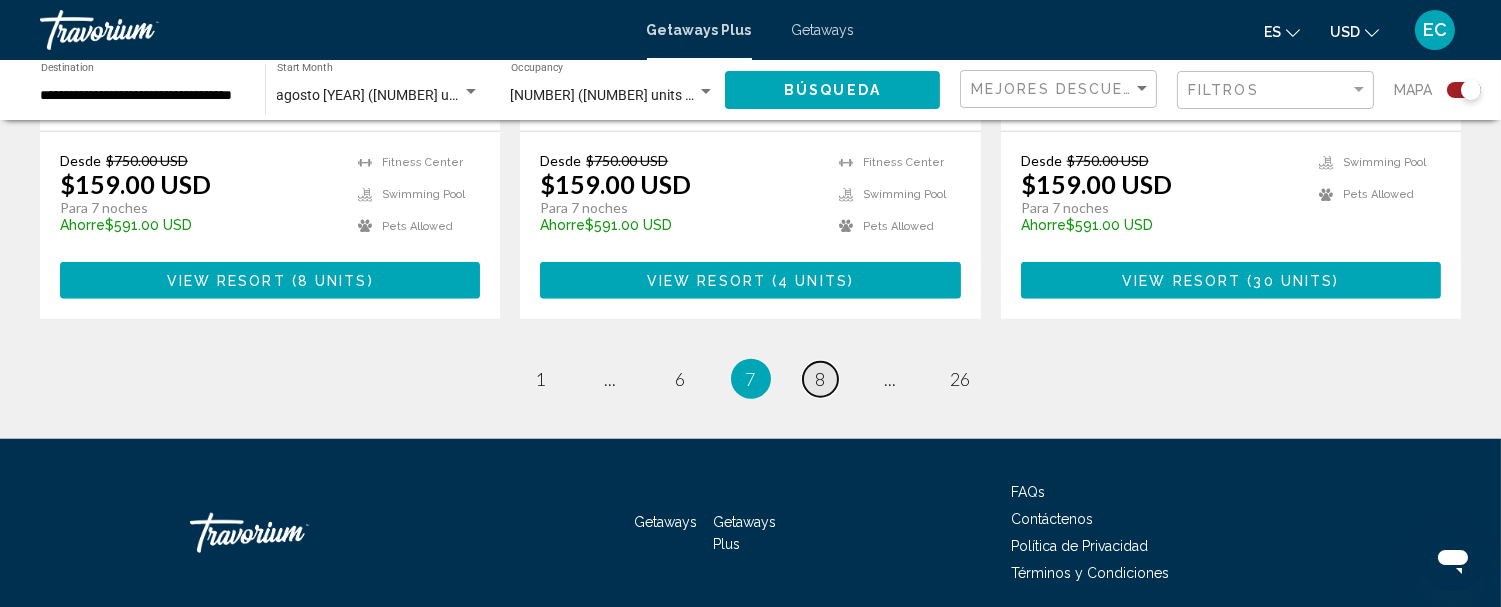 click on "8" at bounding box center [821, 379] 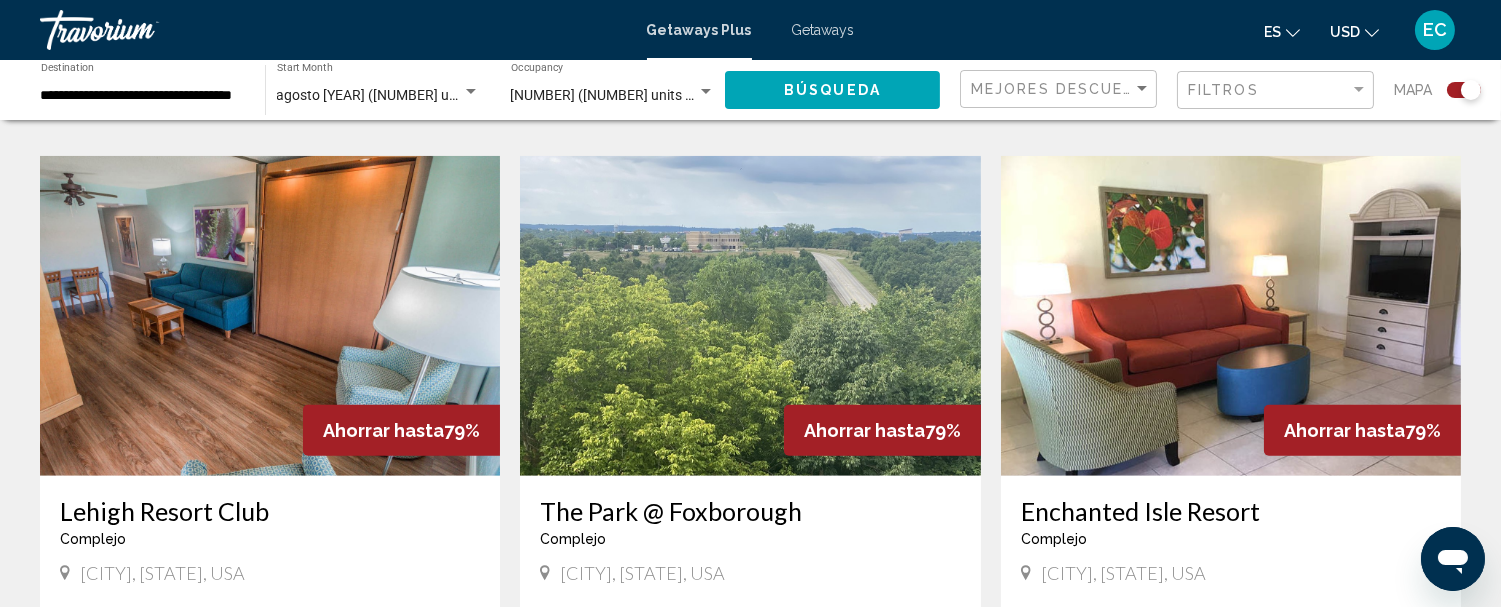 scroll, scrollTop: 2771, scrollLeft: 0, axis: vertical 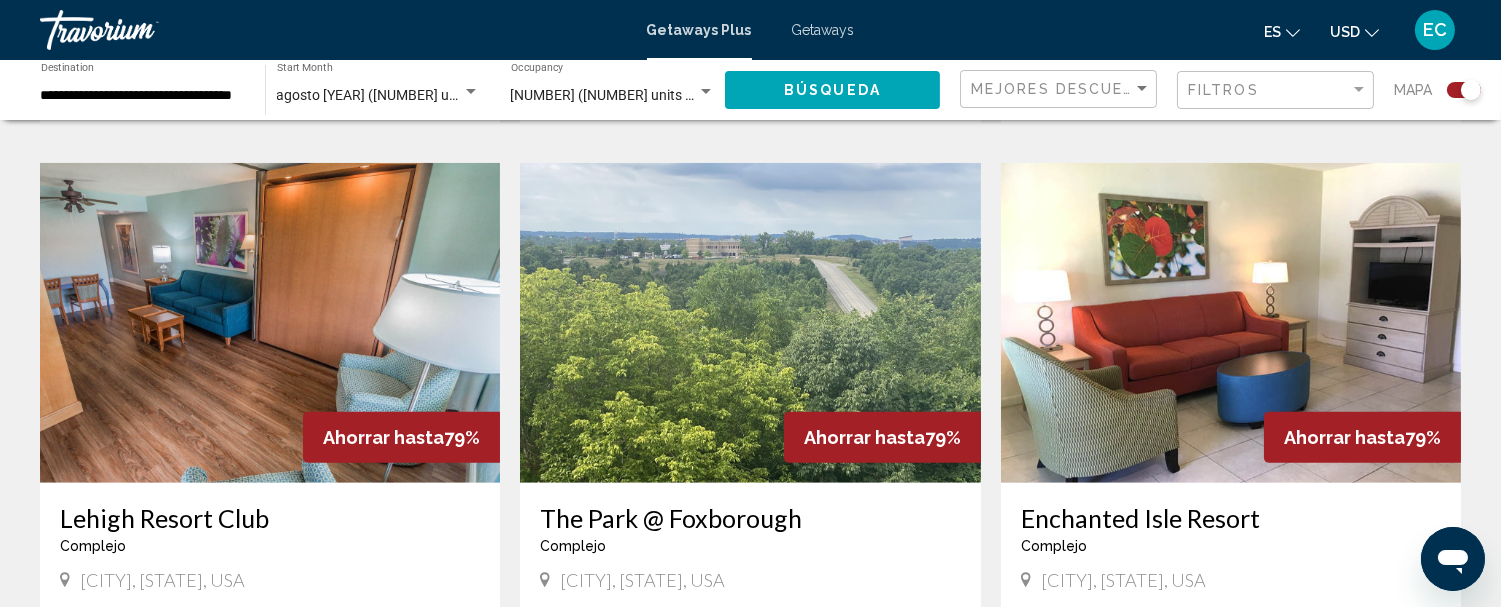 click at bounding box center (1231, 323) 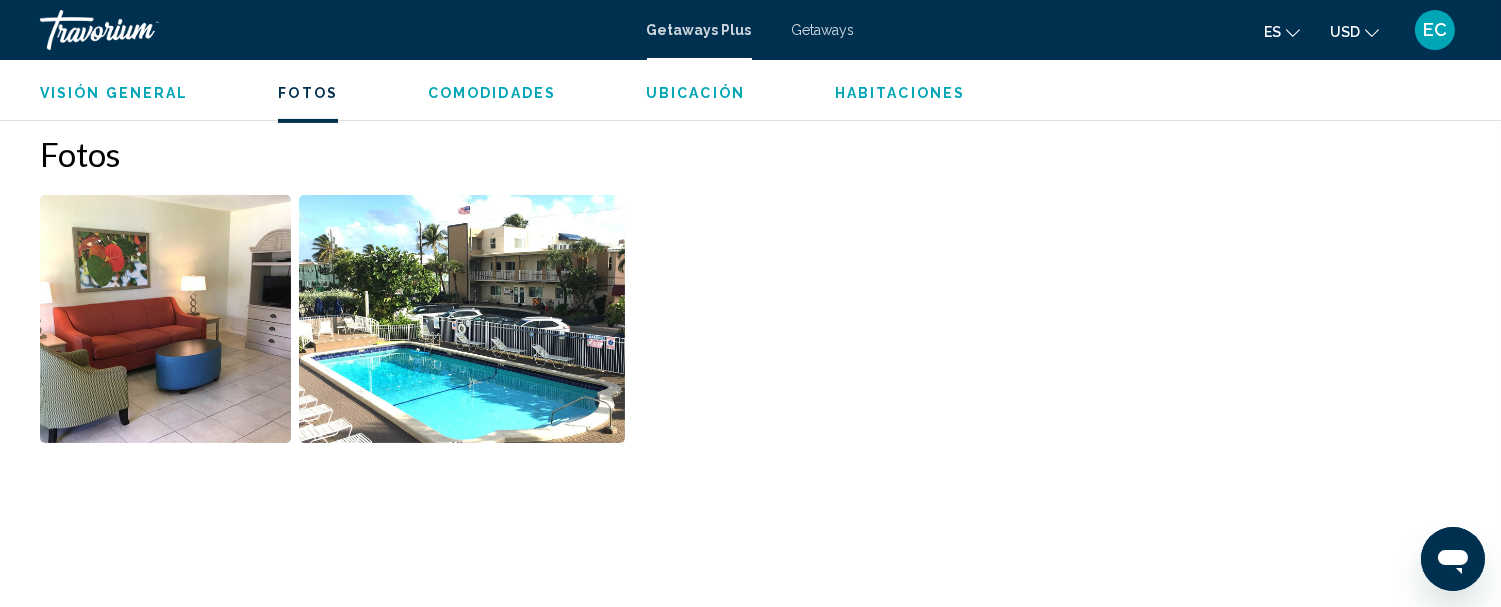 scroll, scrollTop: 884, scrollLeft: 0, axis: vertical 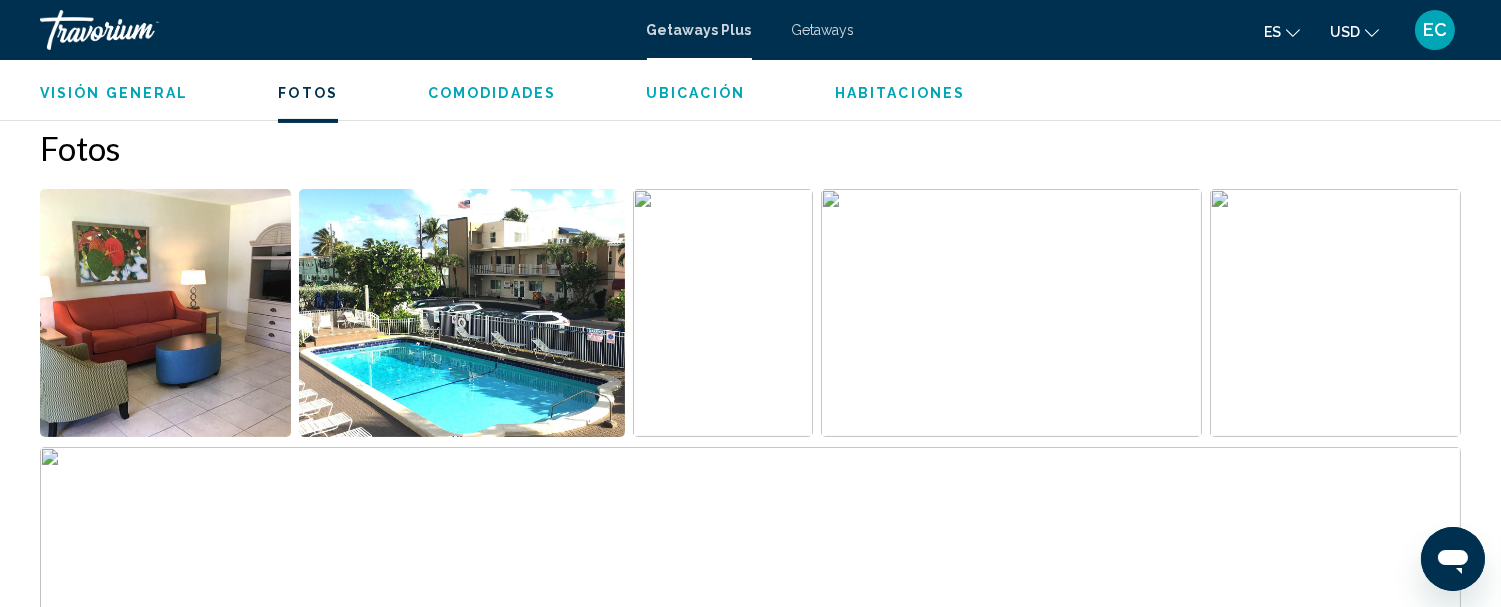 click at bounding box center (165, 313) 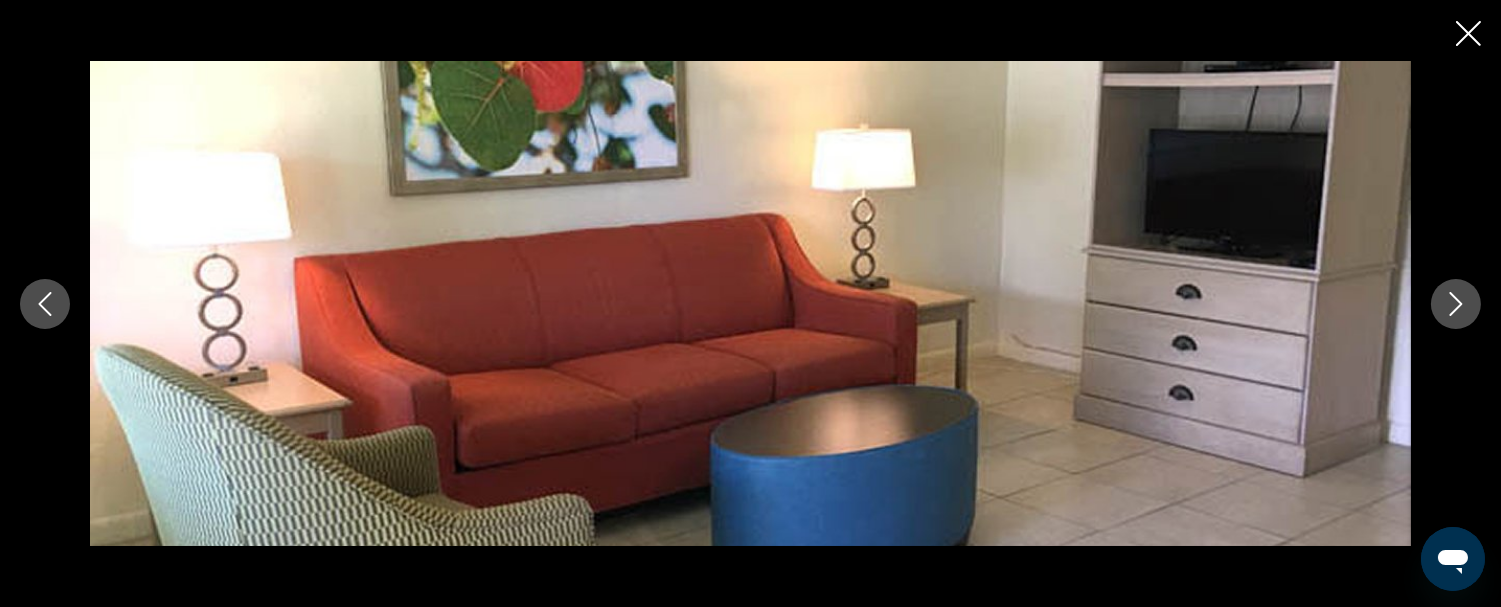 click 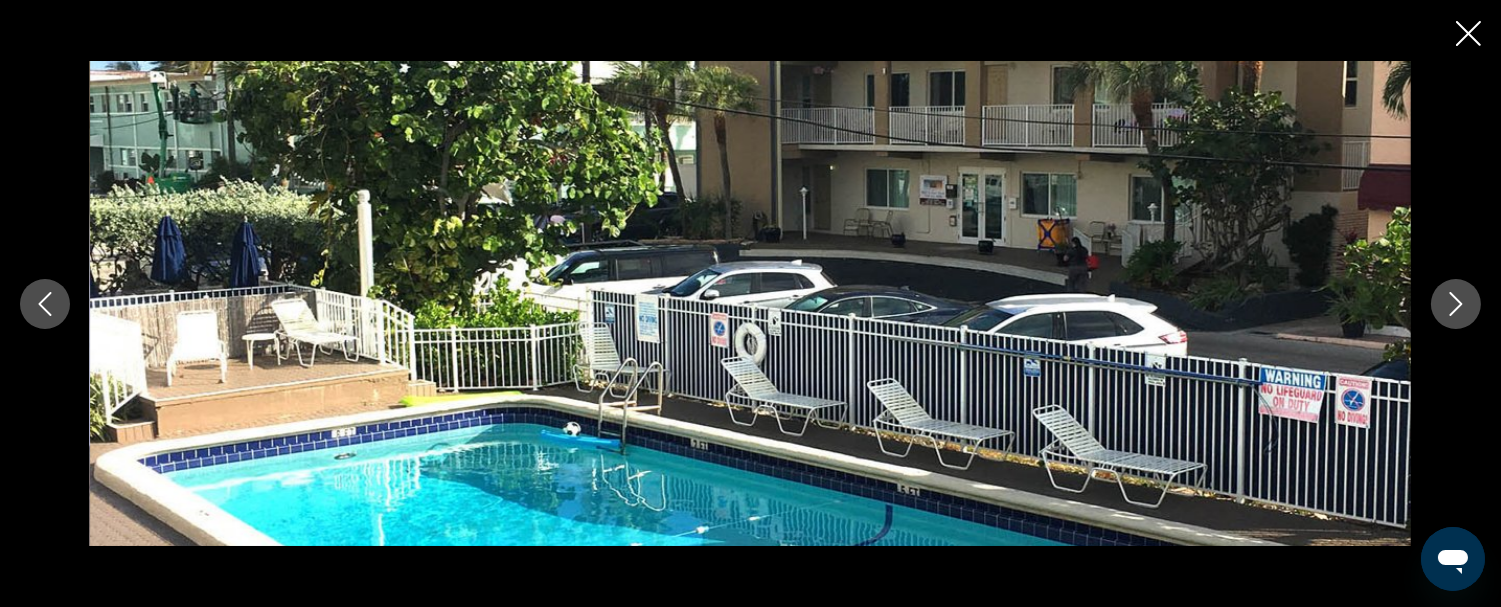 click at bounding box center (1456, 304) 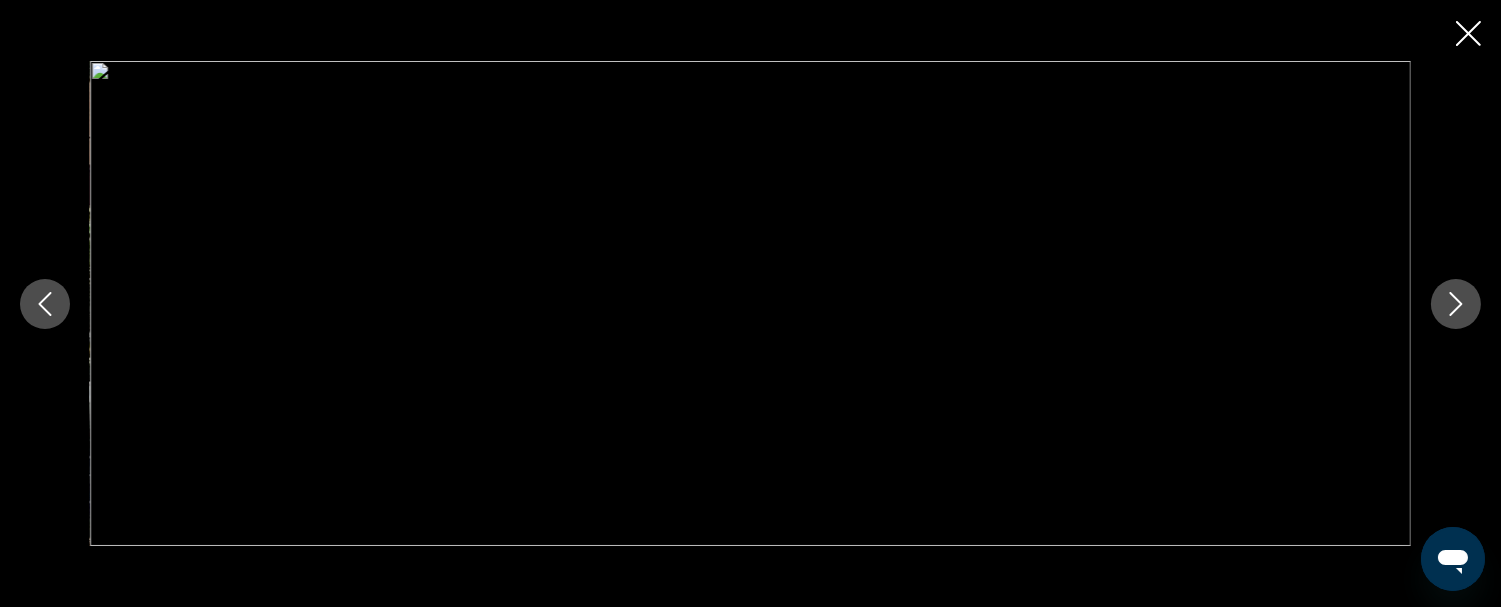 click 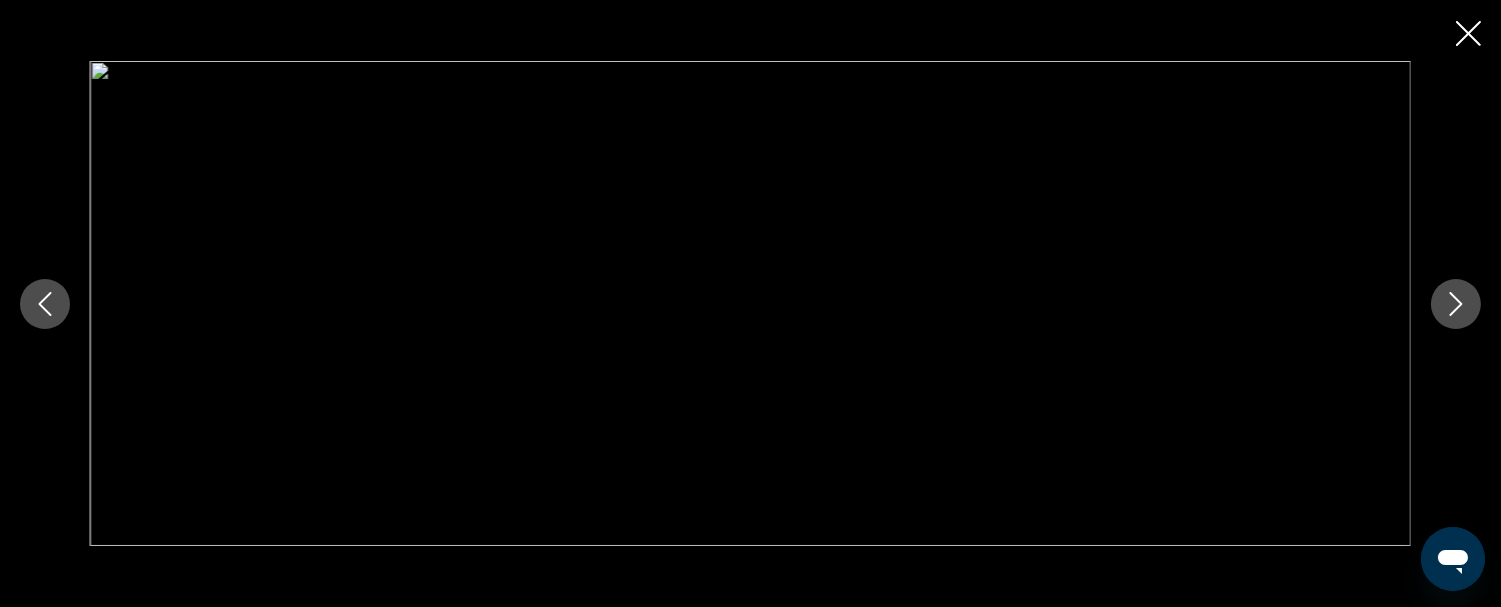 click 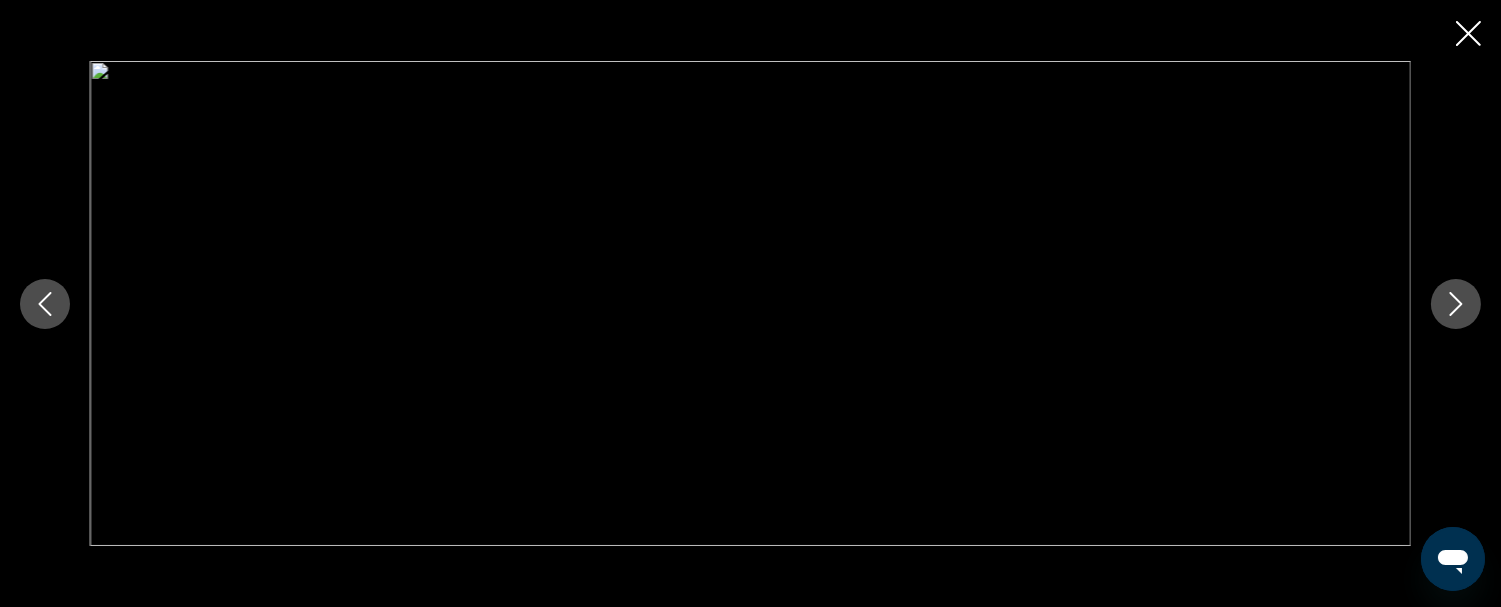 click 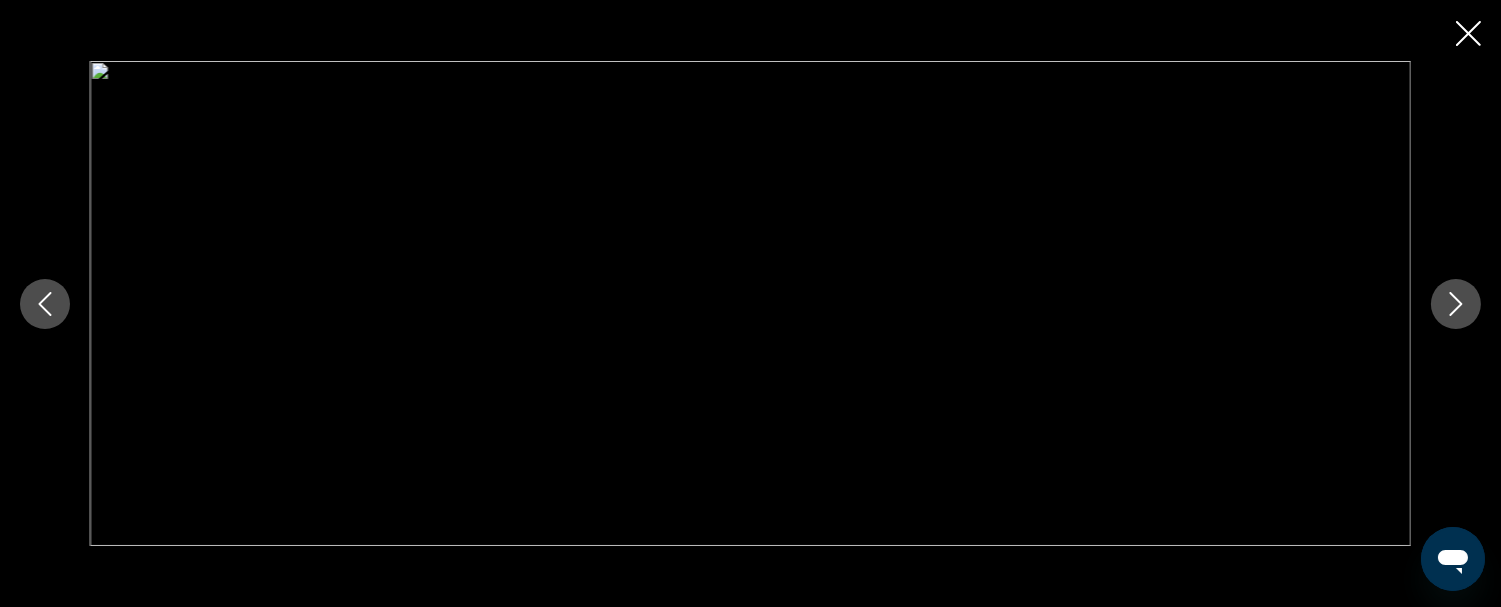click 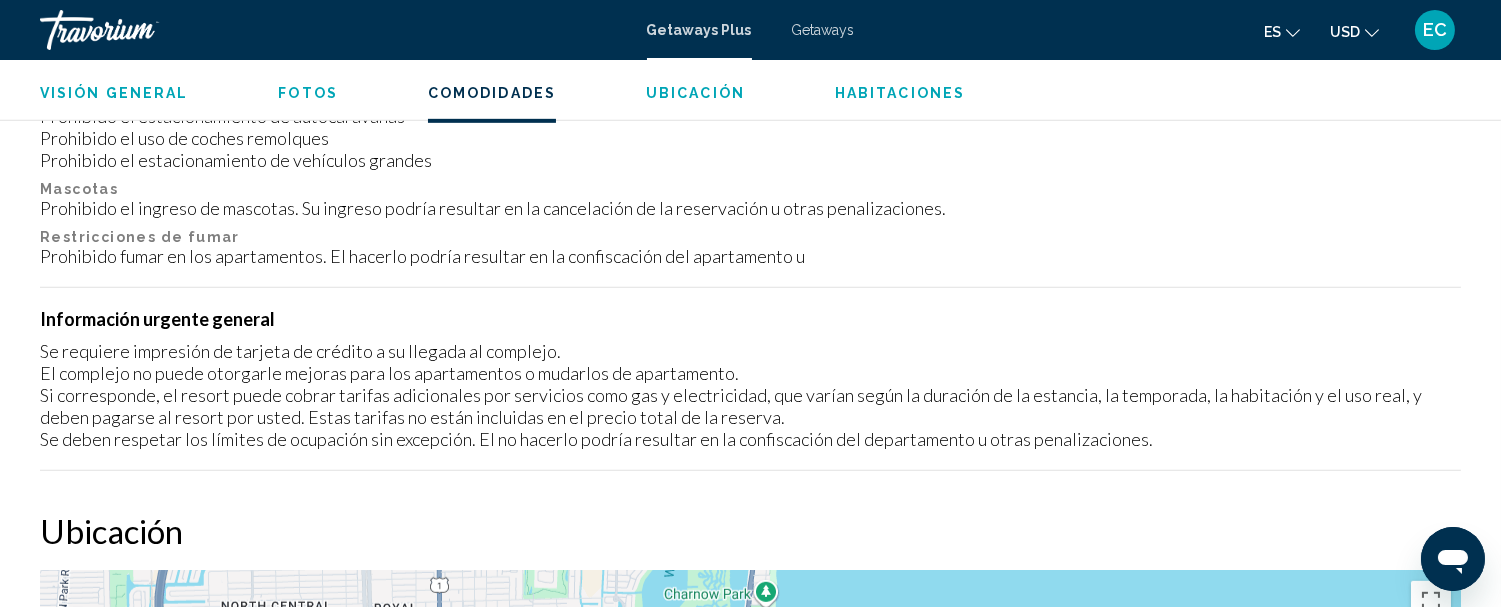 scroll, scrollTop: 2113, scrollLeft: 0, axis: vertical 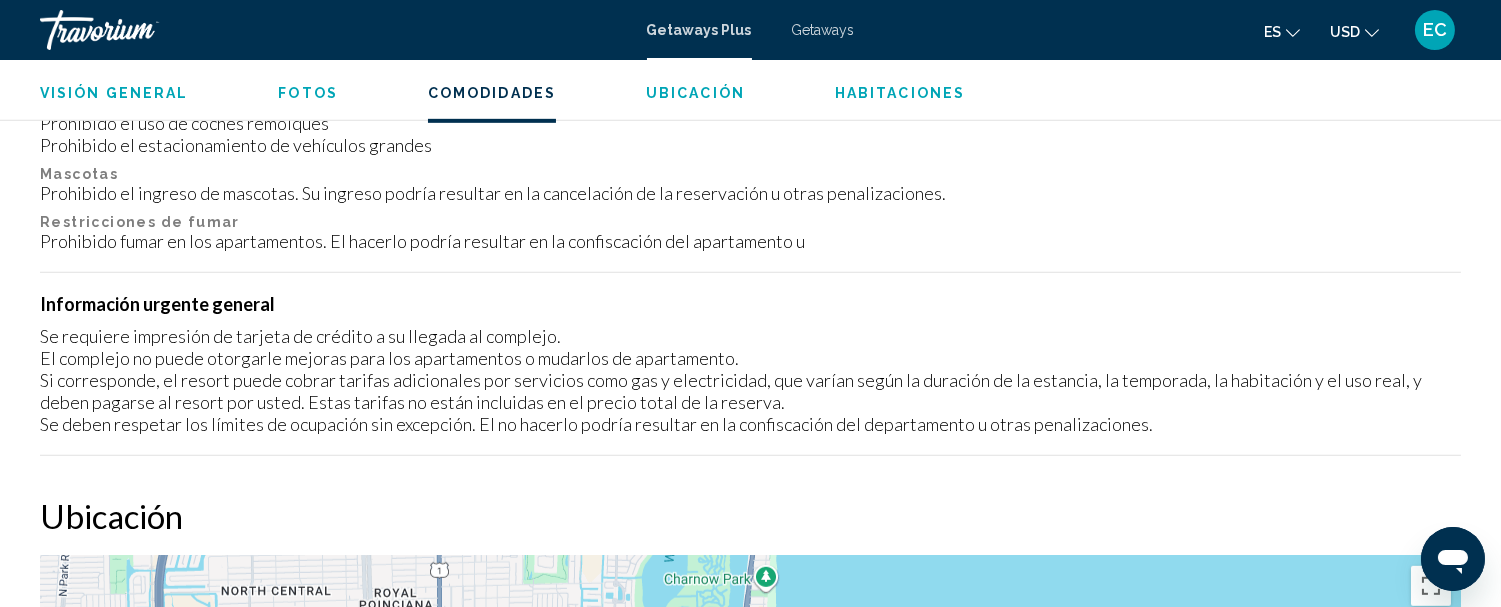 click on "Getaways Plus Getaways es
English Español Français Italiano Português русский USD
USD ($) MXN (Mex$) CAD (Can$) GBP (£) EUR (€) AUD (A$) NZD (NZ$) CNY (CN¥) EC Iniciar sesión" at bounding box center (750, 30) 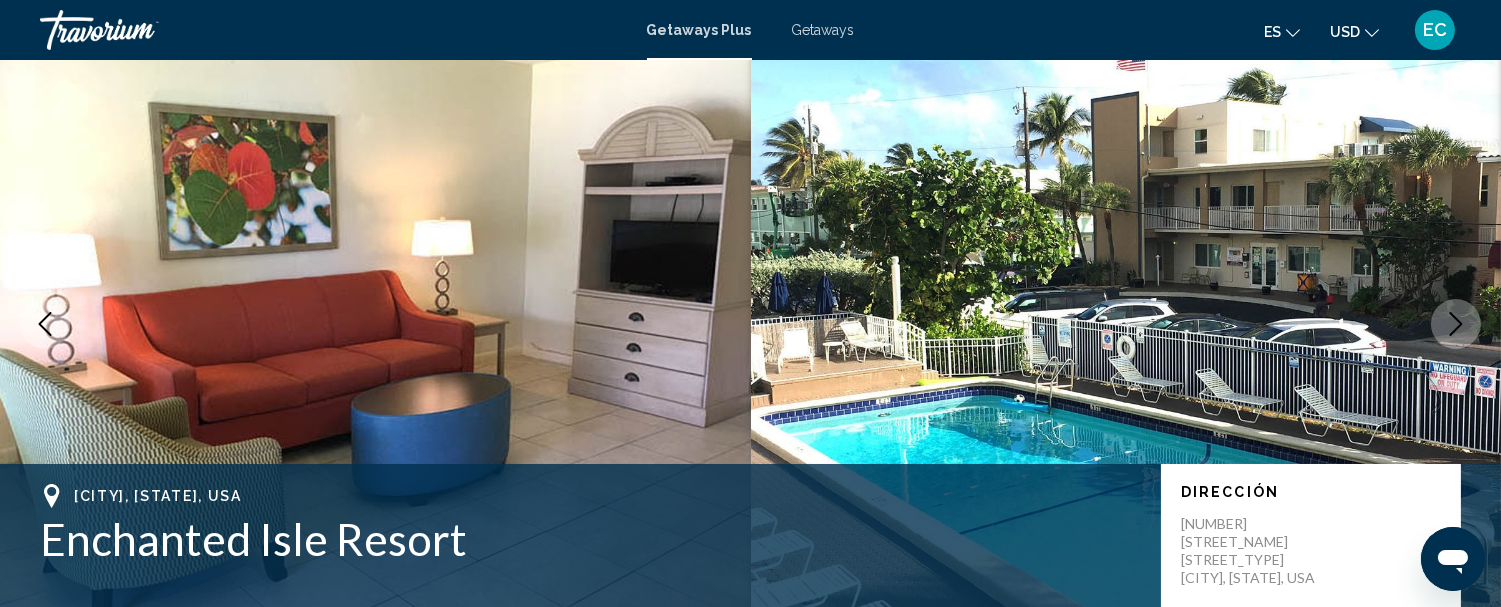 scroll, scrollTop: 0, scrollLeft: 0, axis: both 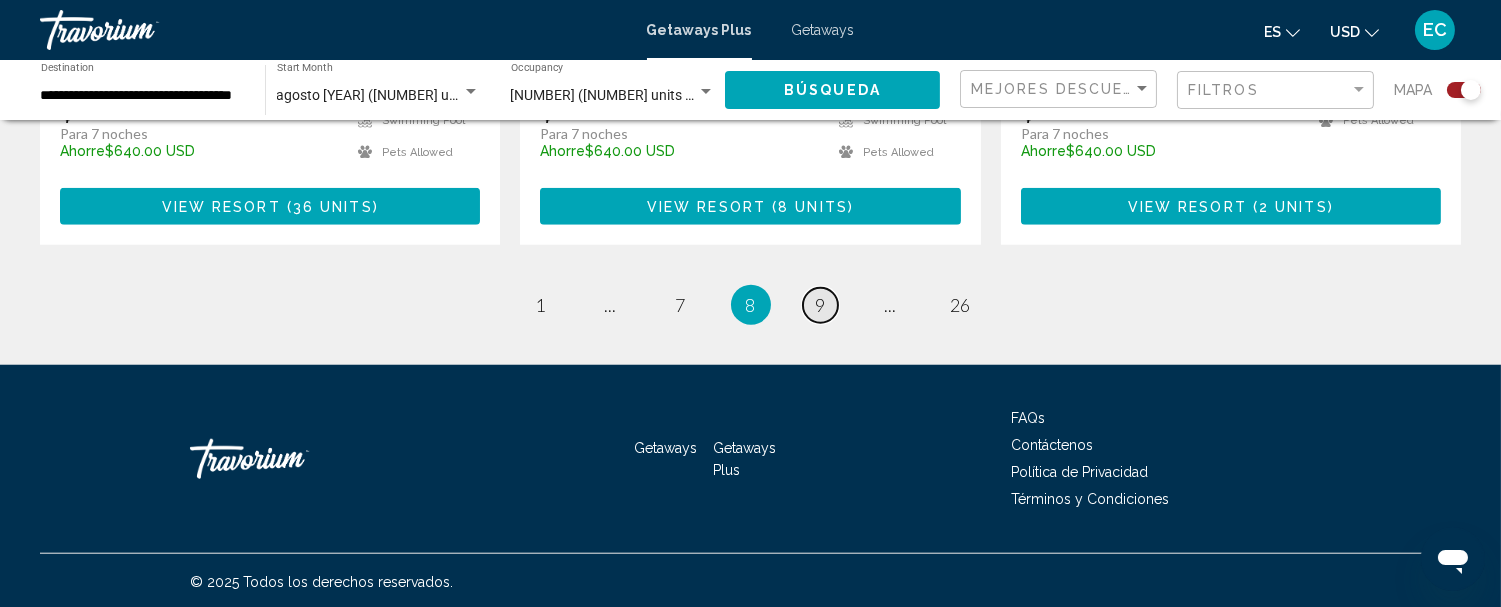 click on "page  9" at bounding box center [820, 305] 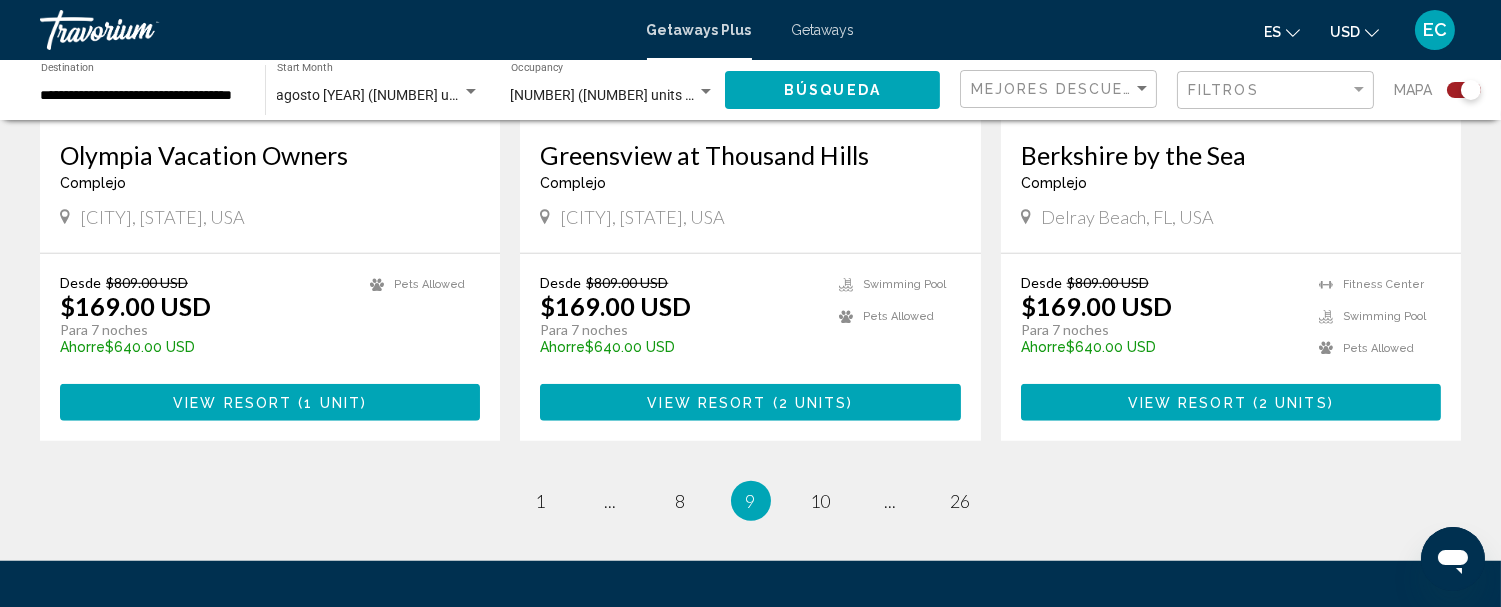 scroll, scrollTop: 3060, scrollLeft: 0, axis: vertical 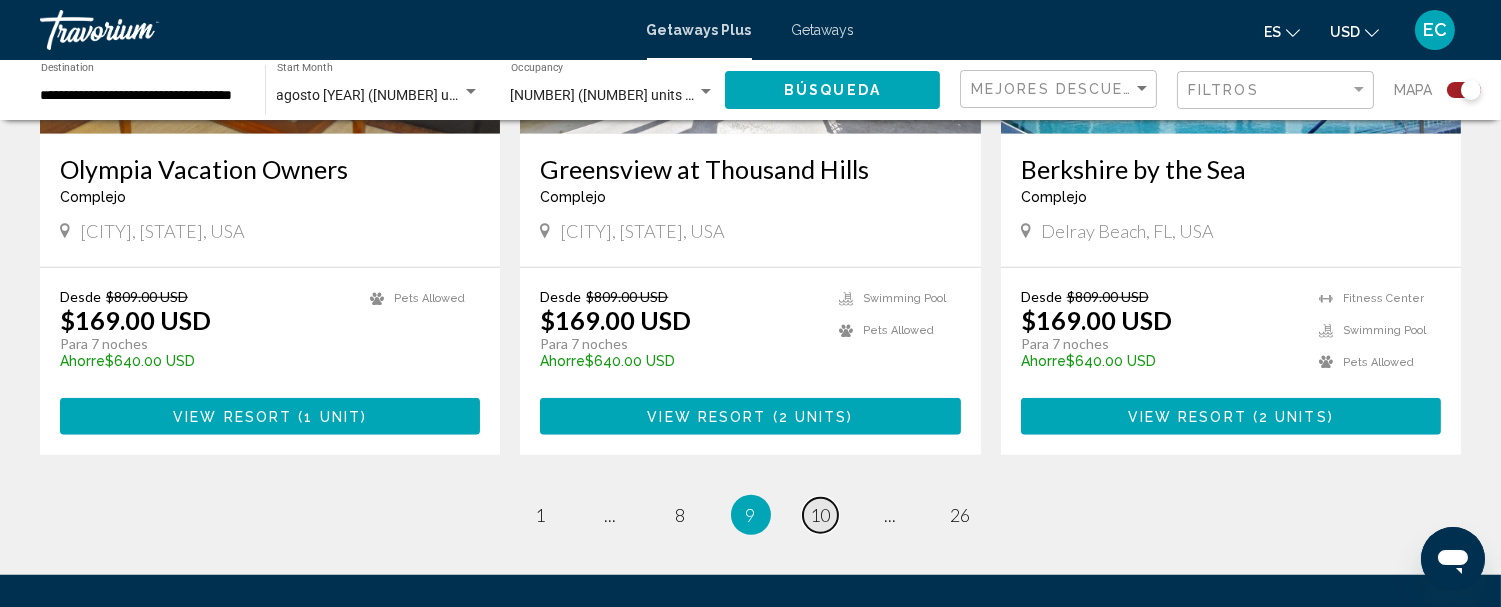 click on "10" at bounding box center (821, 515) 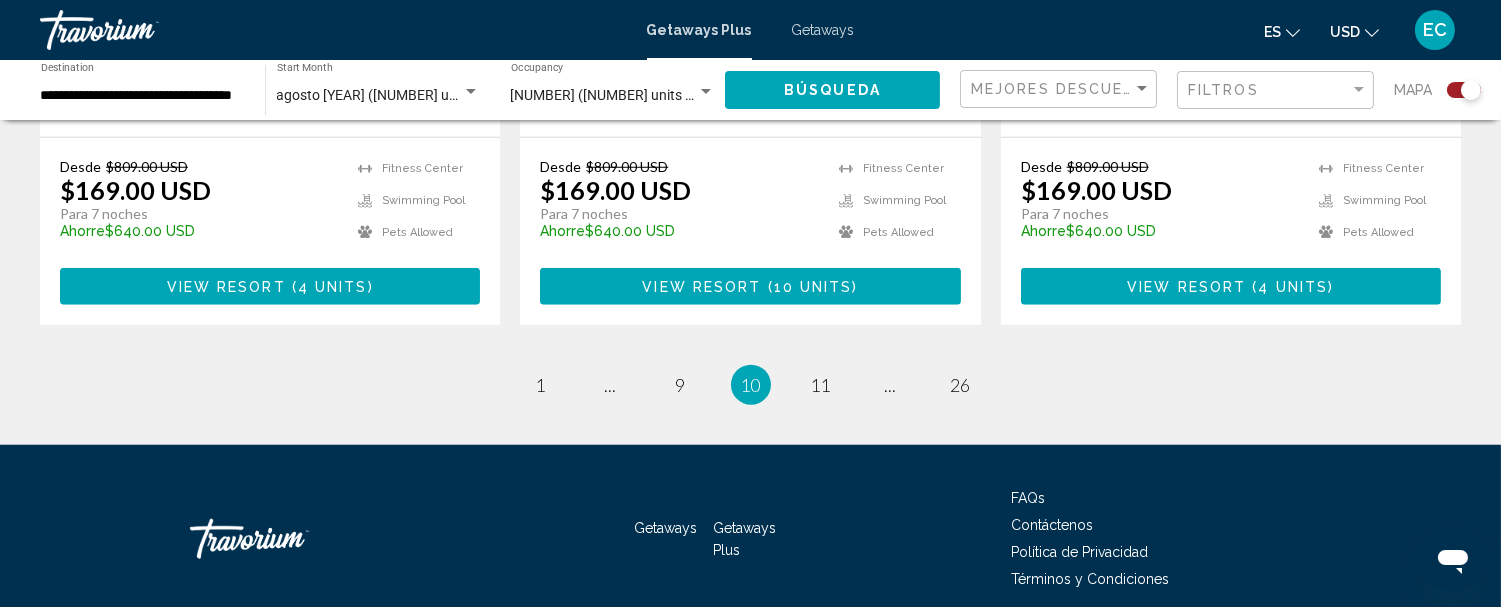 scroll, scrollTop: 3300, scrollLeft: 0, axis: vertical 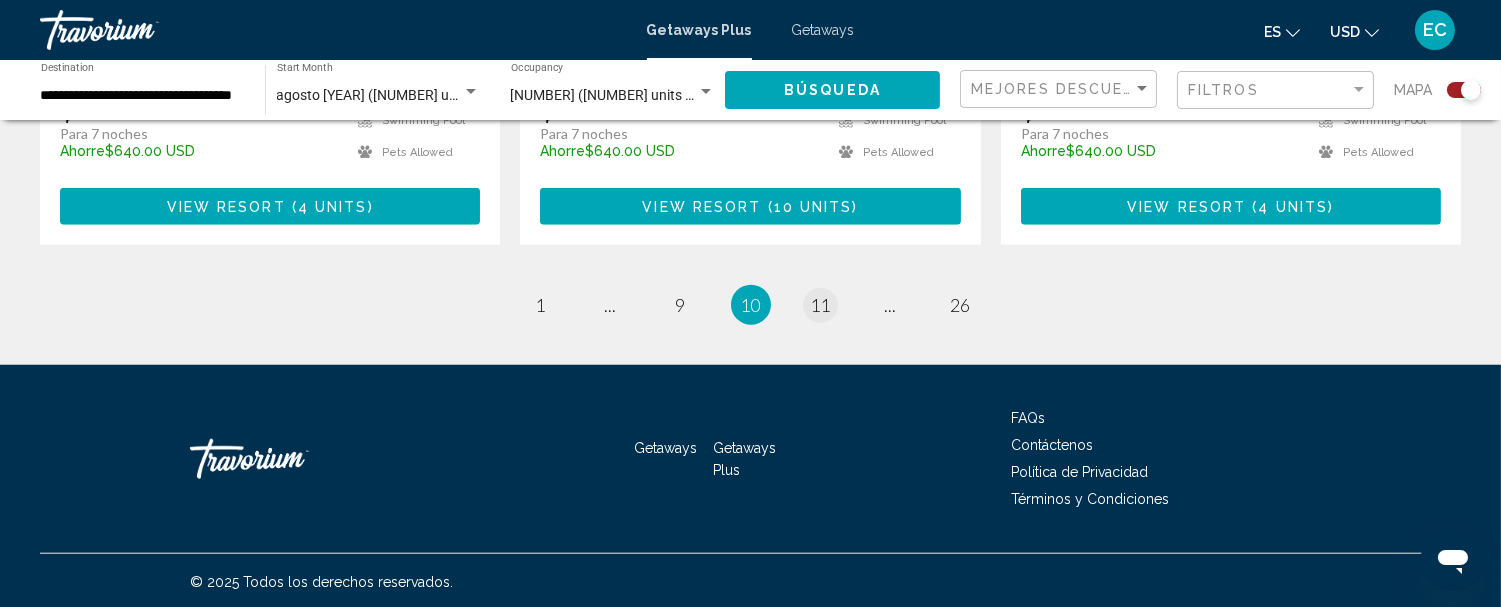 click on "page  11" at bounding box center (820, 305) 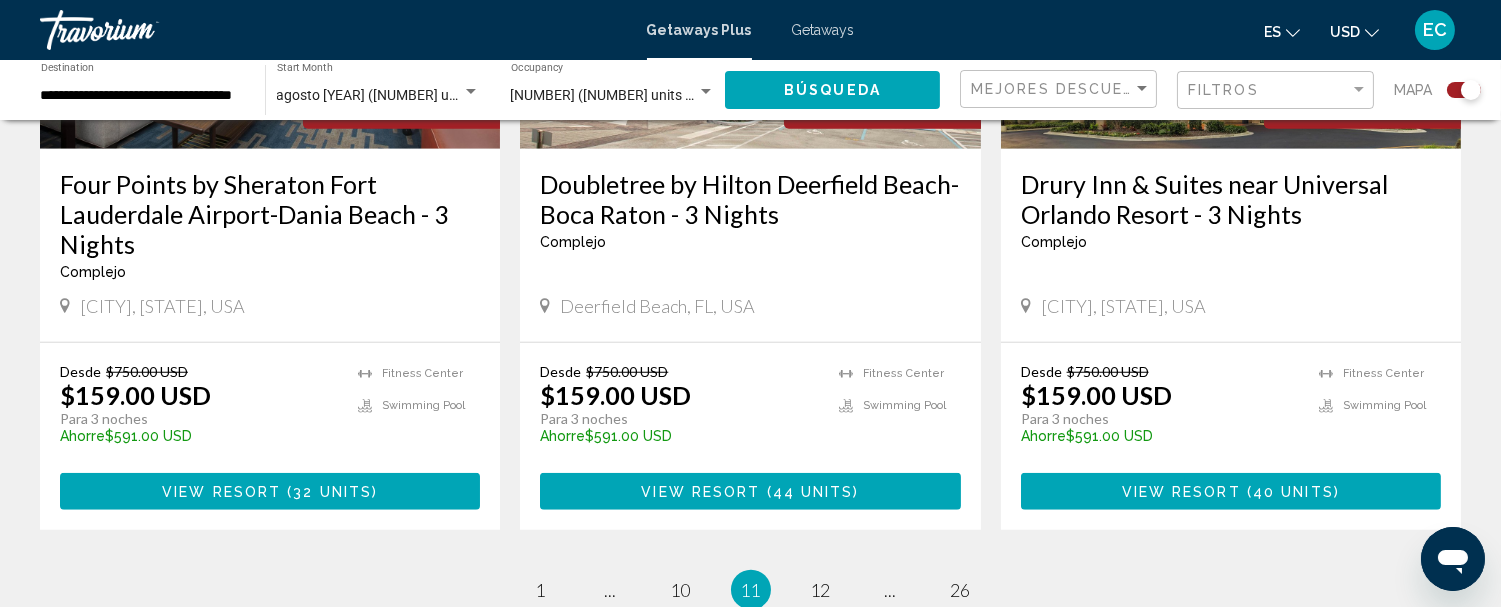 scroll, scrollTop: 3111, scrollLeft: 0, axis: vertical 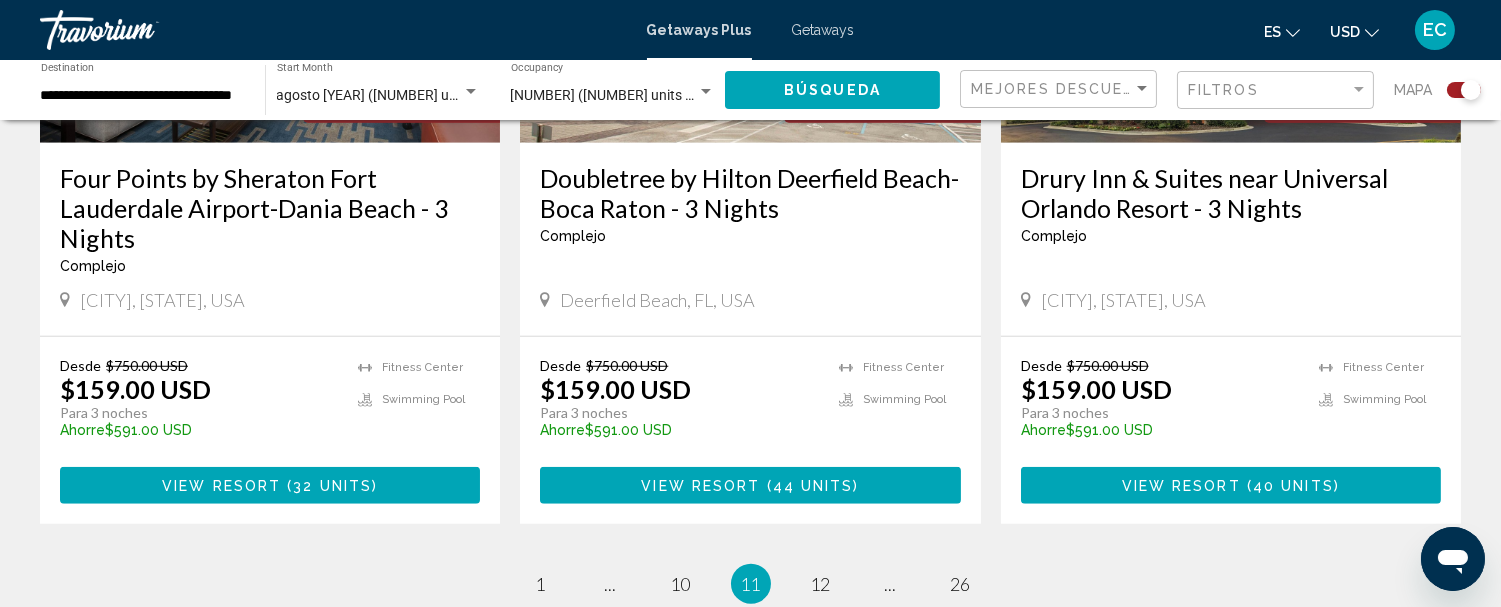click on "page  12" at bounding box center (821, 584) 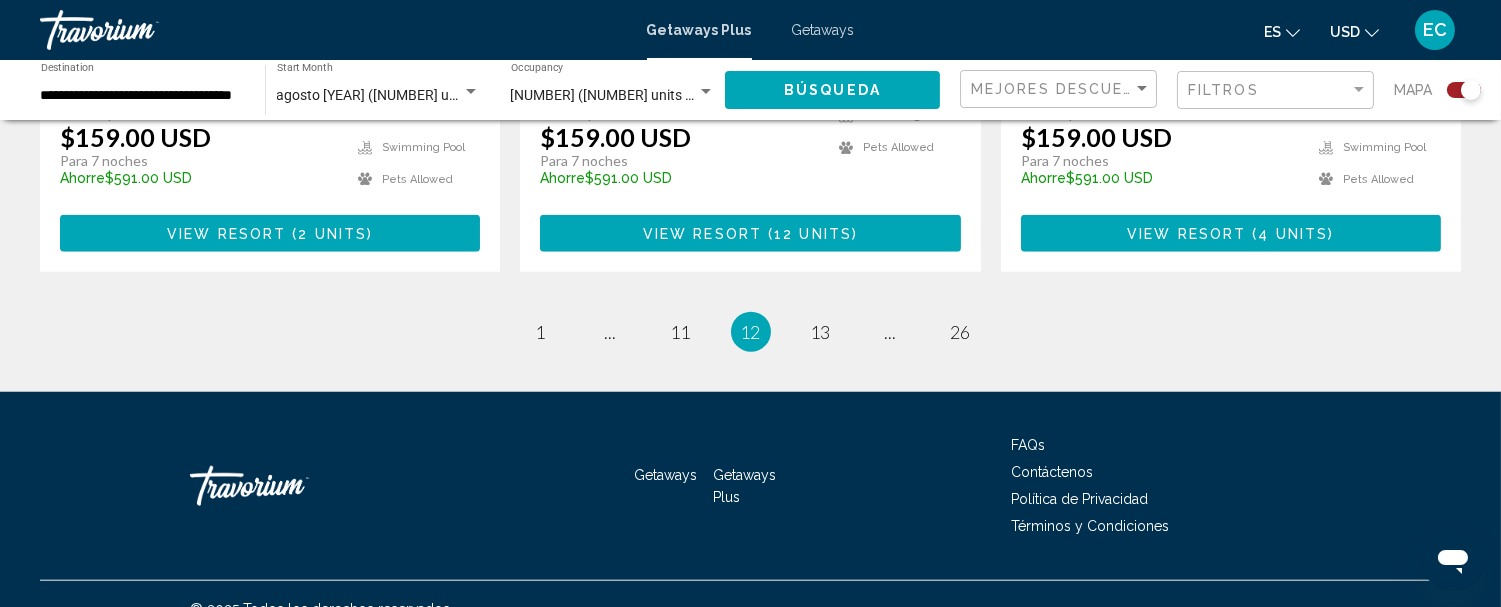 scroll, scrollTop: 3344, scrollLeft: 0, axis: vertical 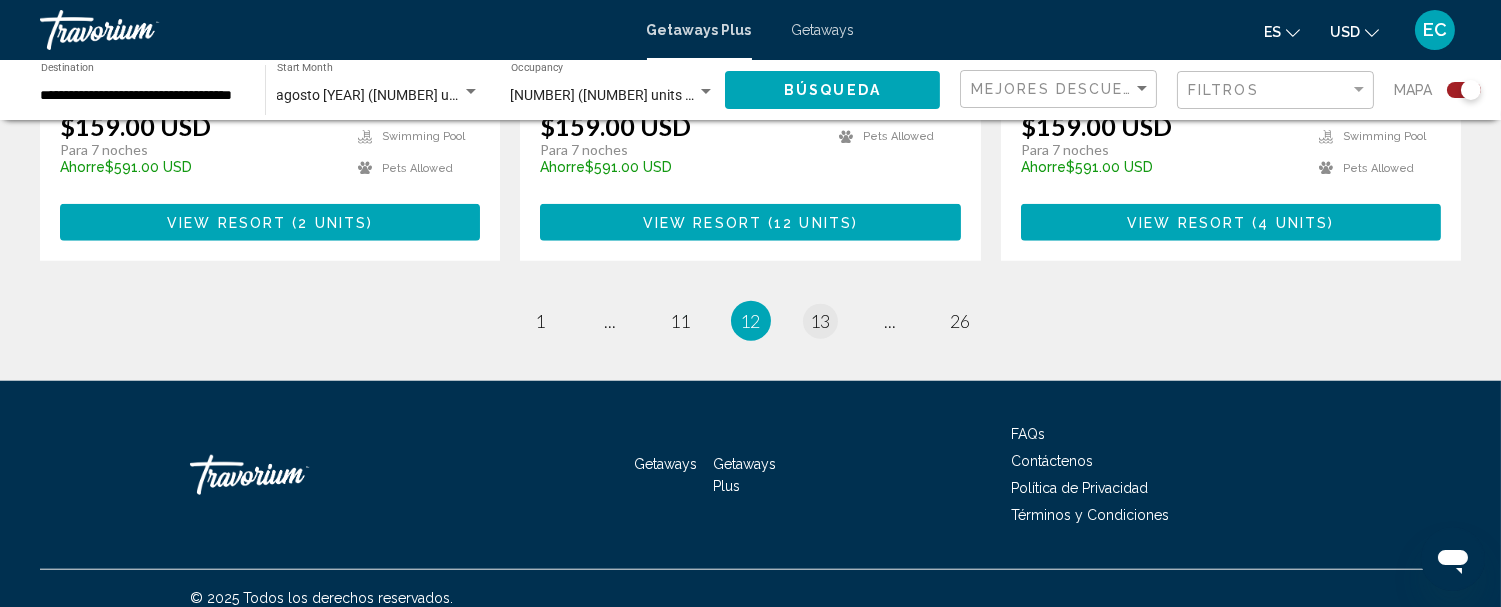click on "13" at bounding box center [821, 321] 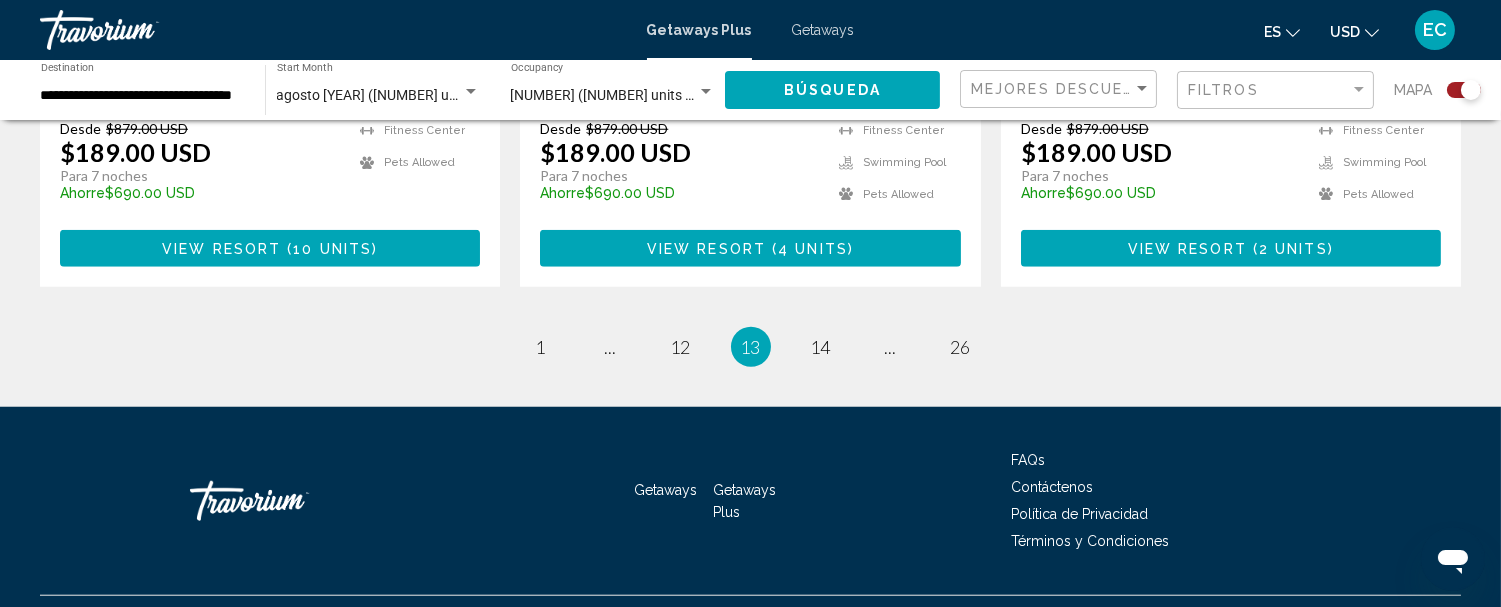 scroll, scrollTop: 3270, scrollLeft: 0, axis: vertical 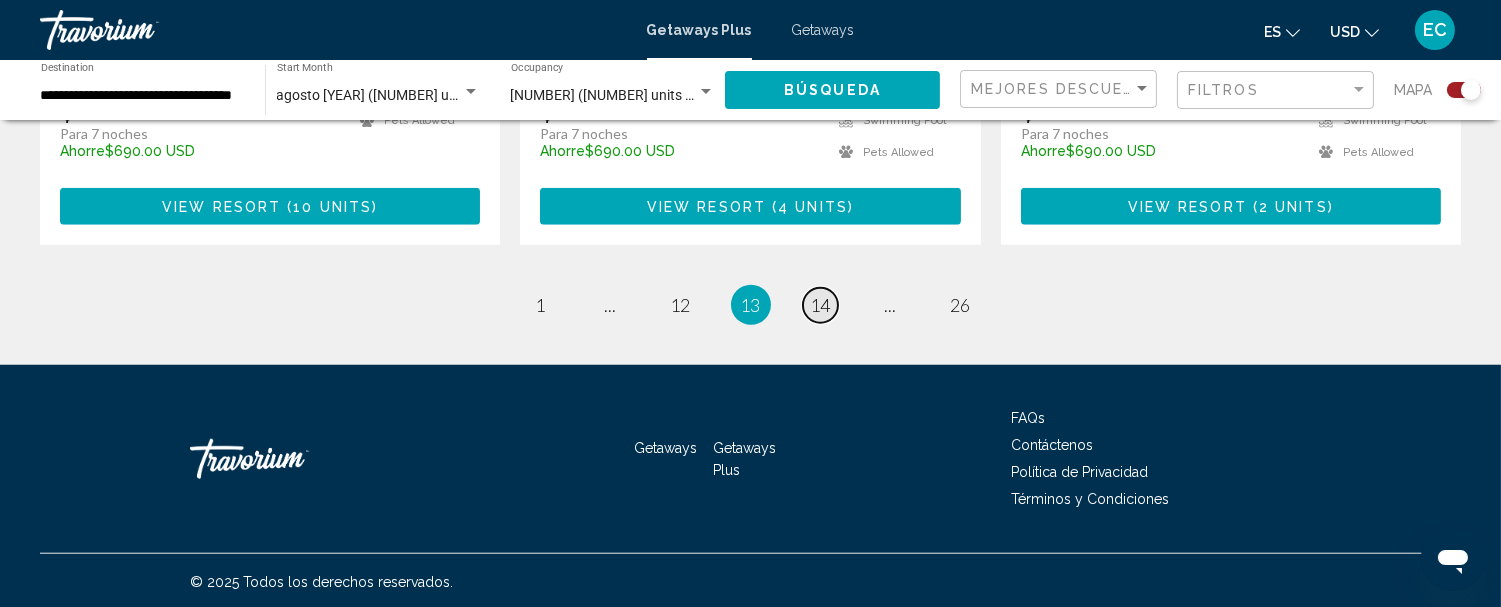 click on "page  14" at bounding box center [820, 305] 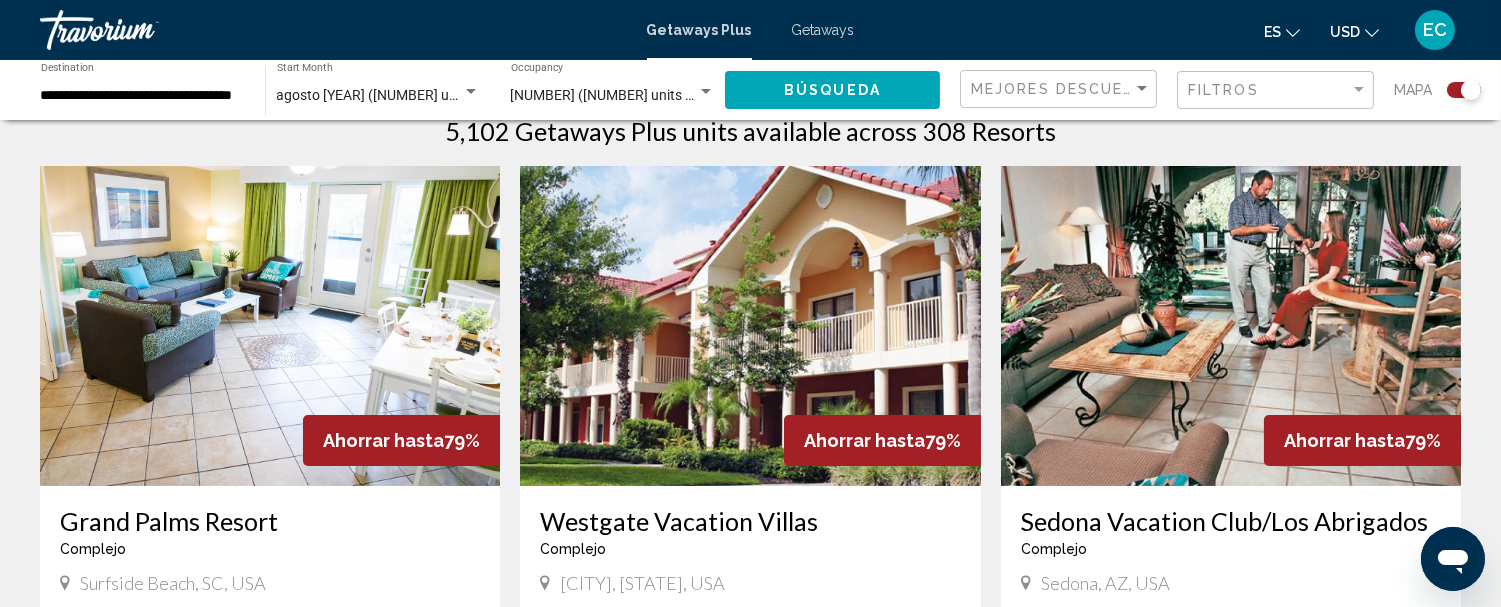 scroll, scrollTop: 663, scrollLeft: 0, axis: vertical 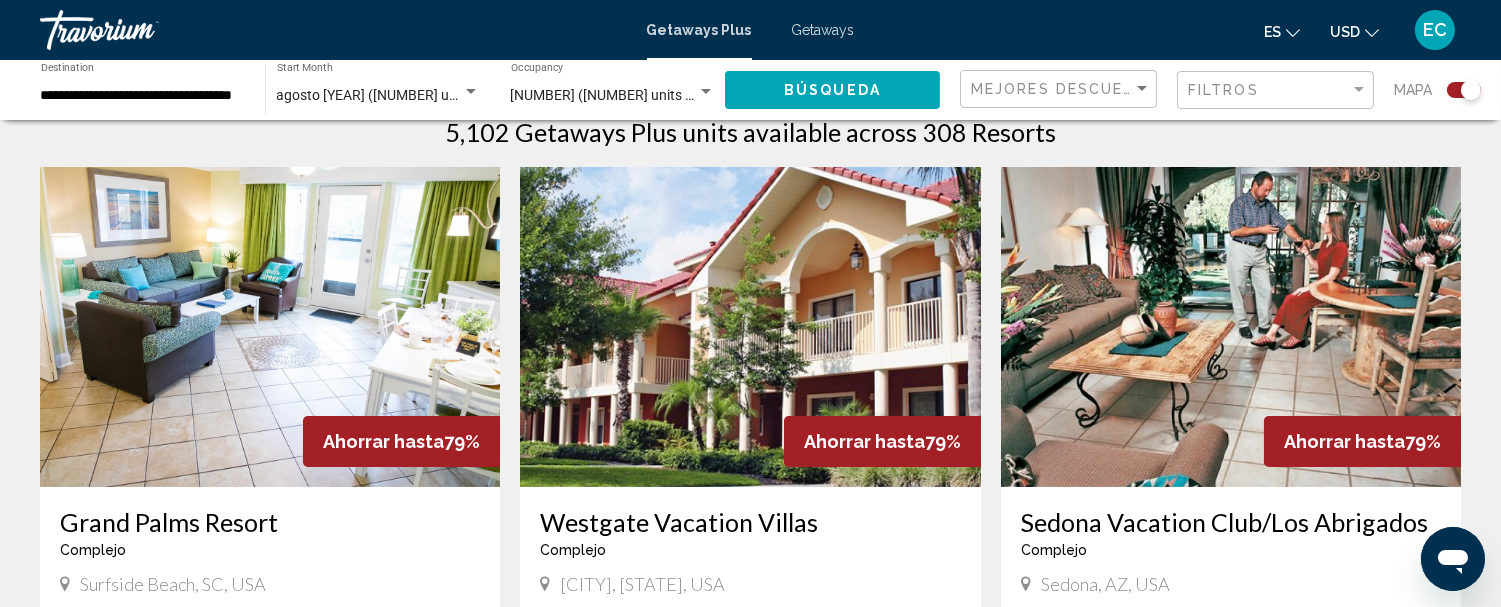 click at bounding box center (270, 327) 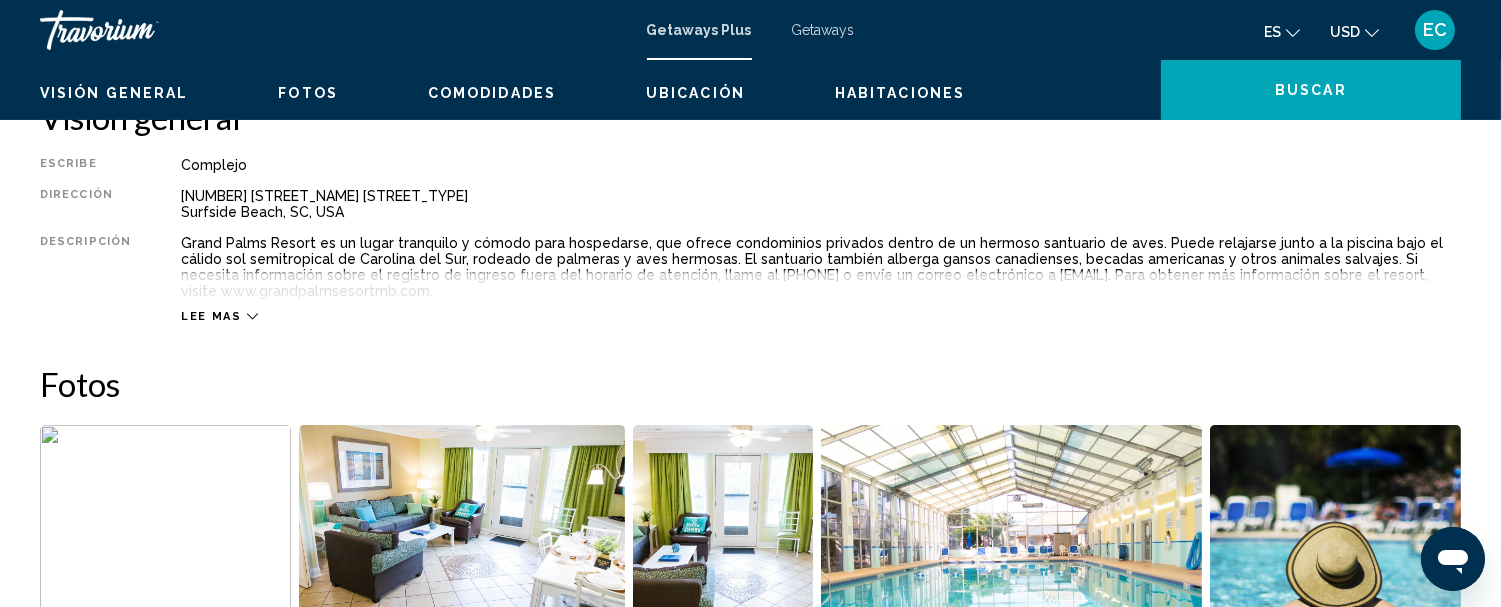 scroll, scrollTop: 56, scrollLeft: 0, axis: vertical 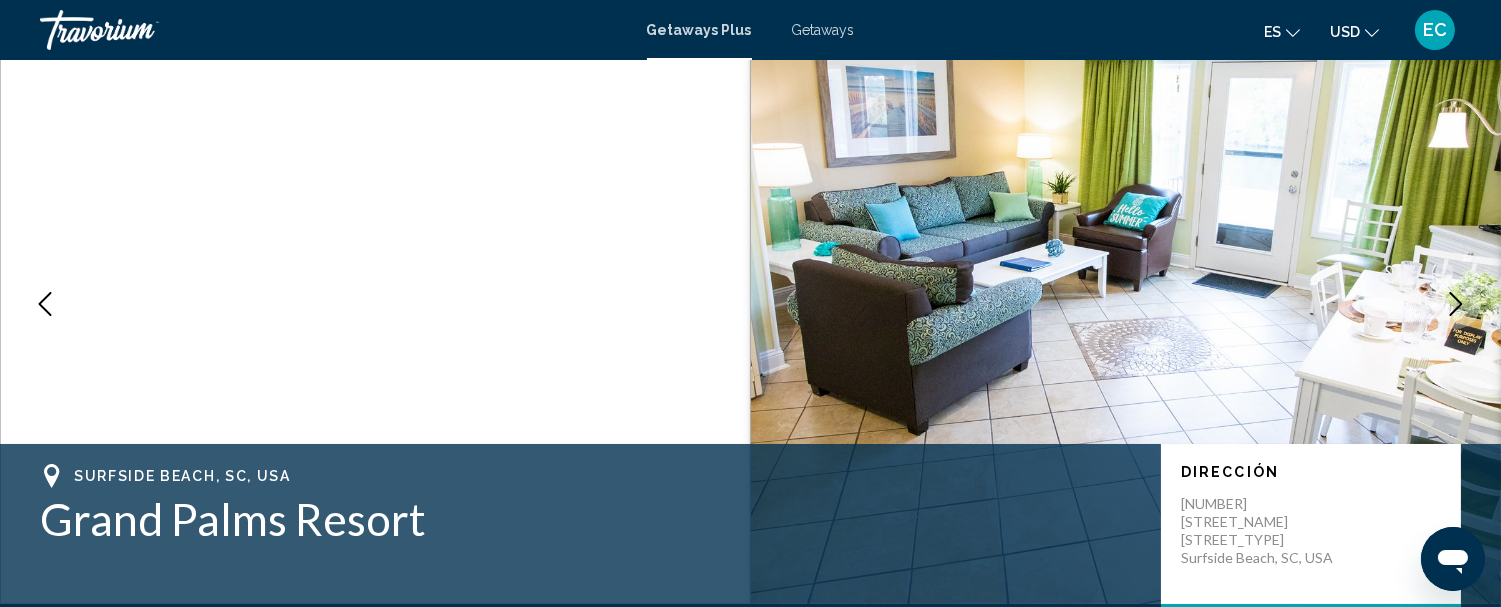 click 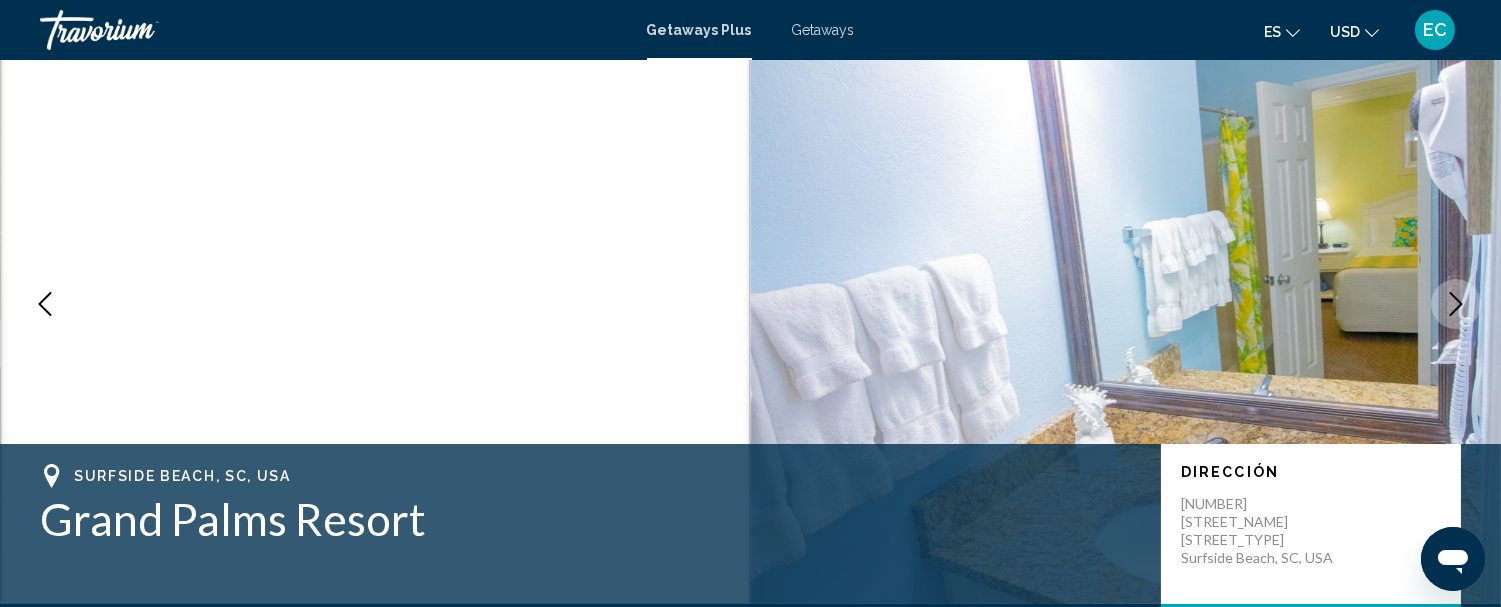 click 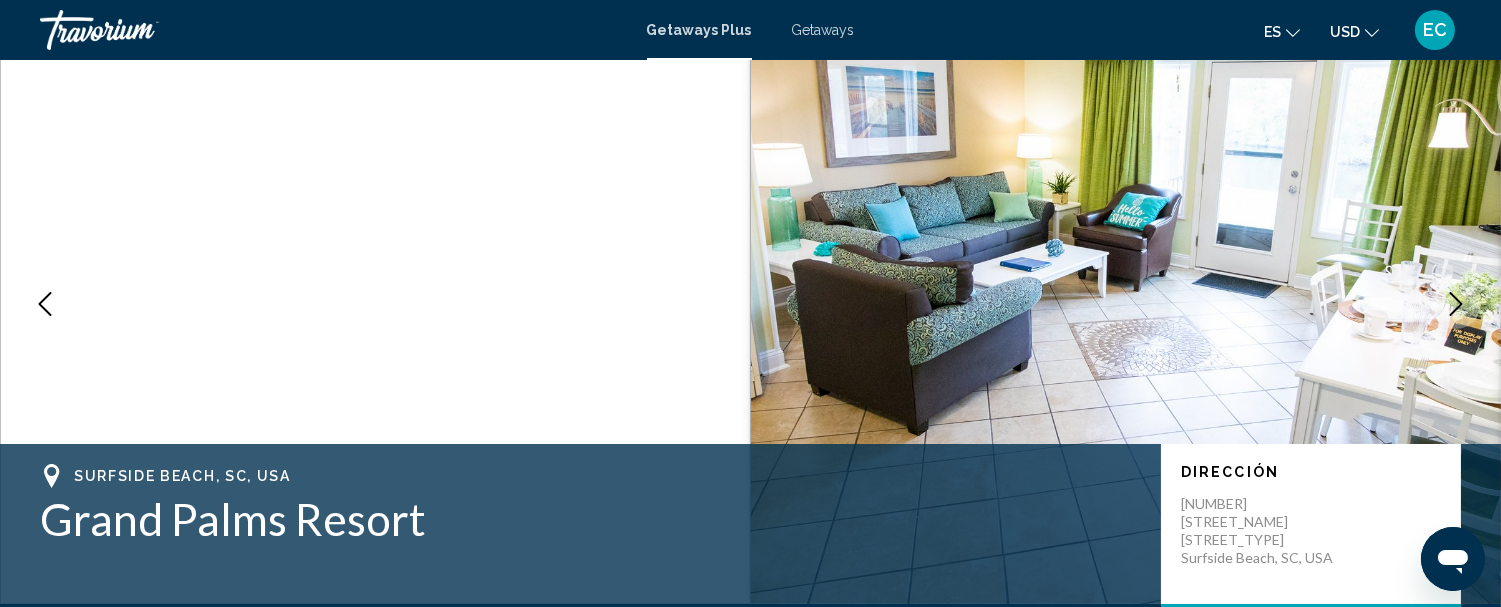 click 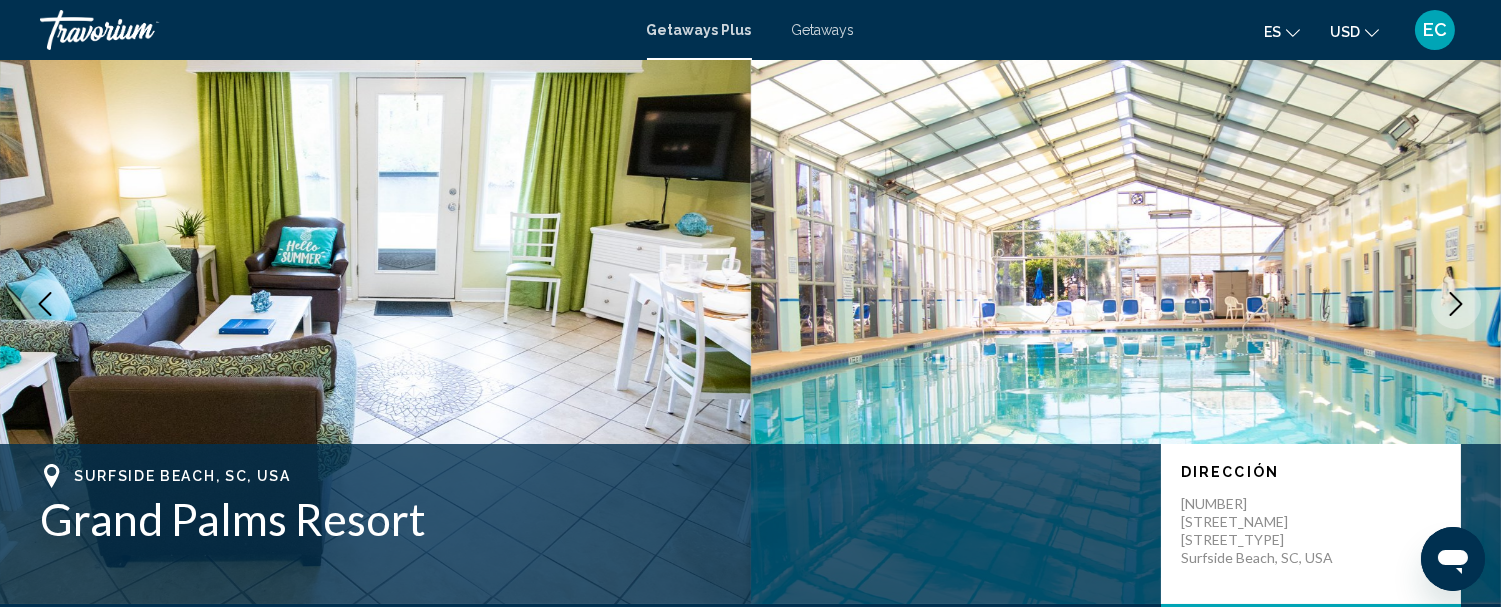 click 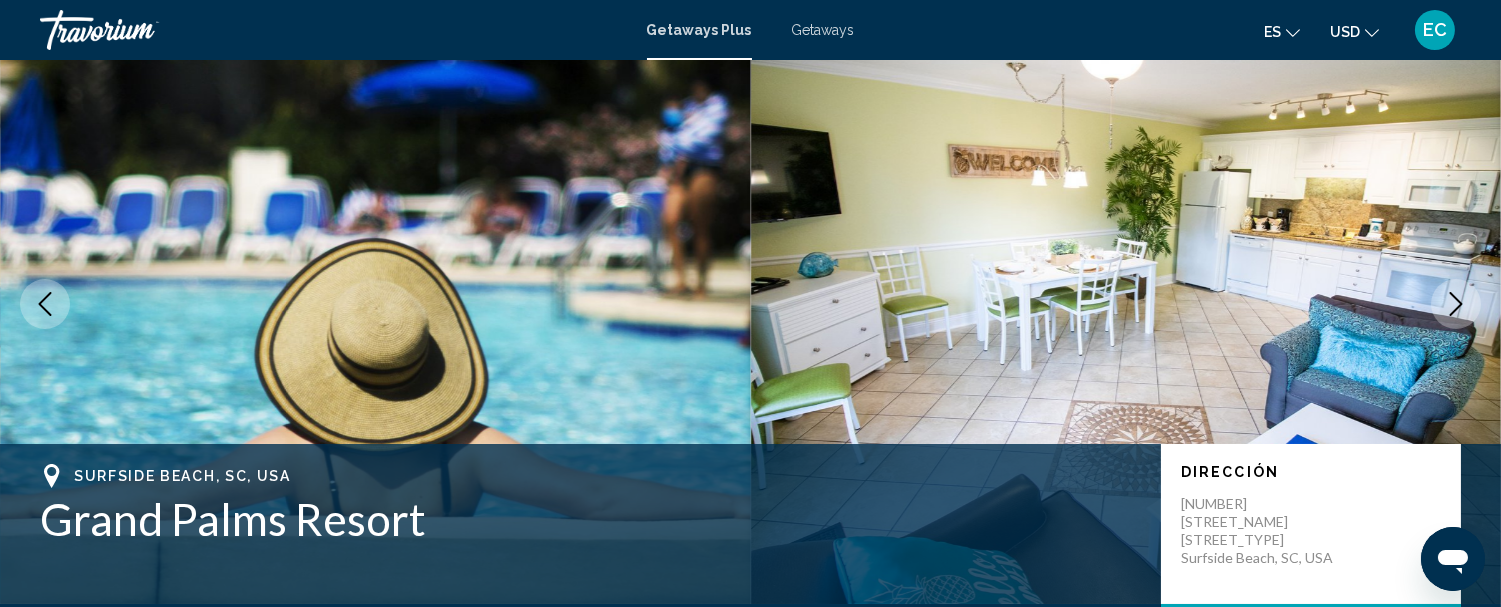 click 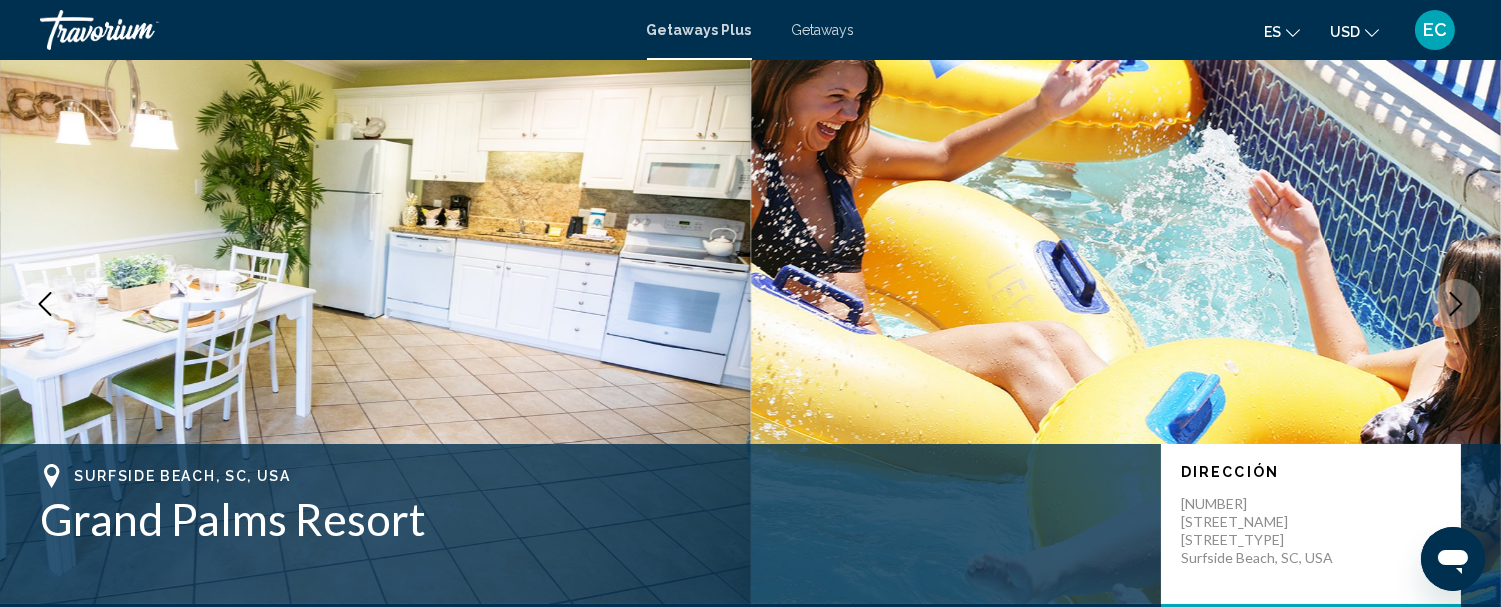 click 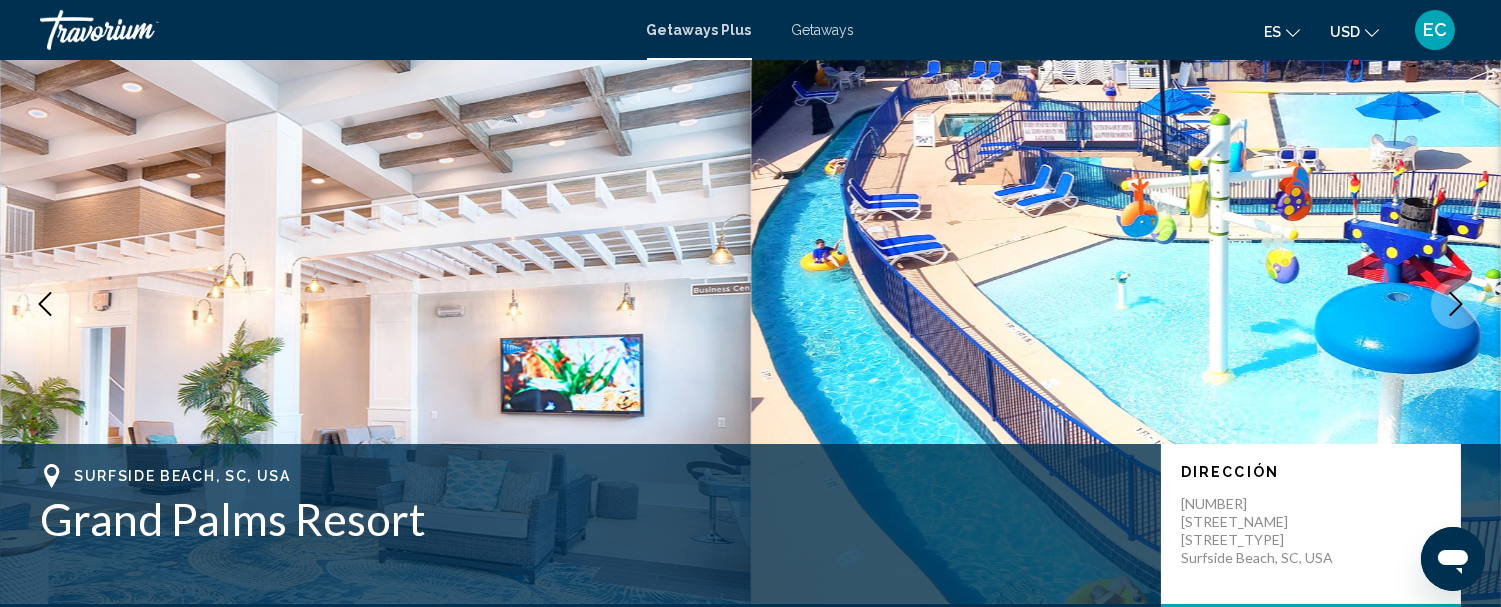 click at bounding box center [1456, 304] 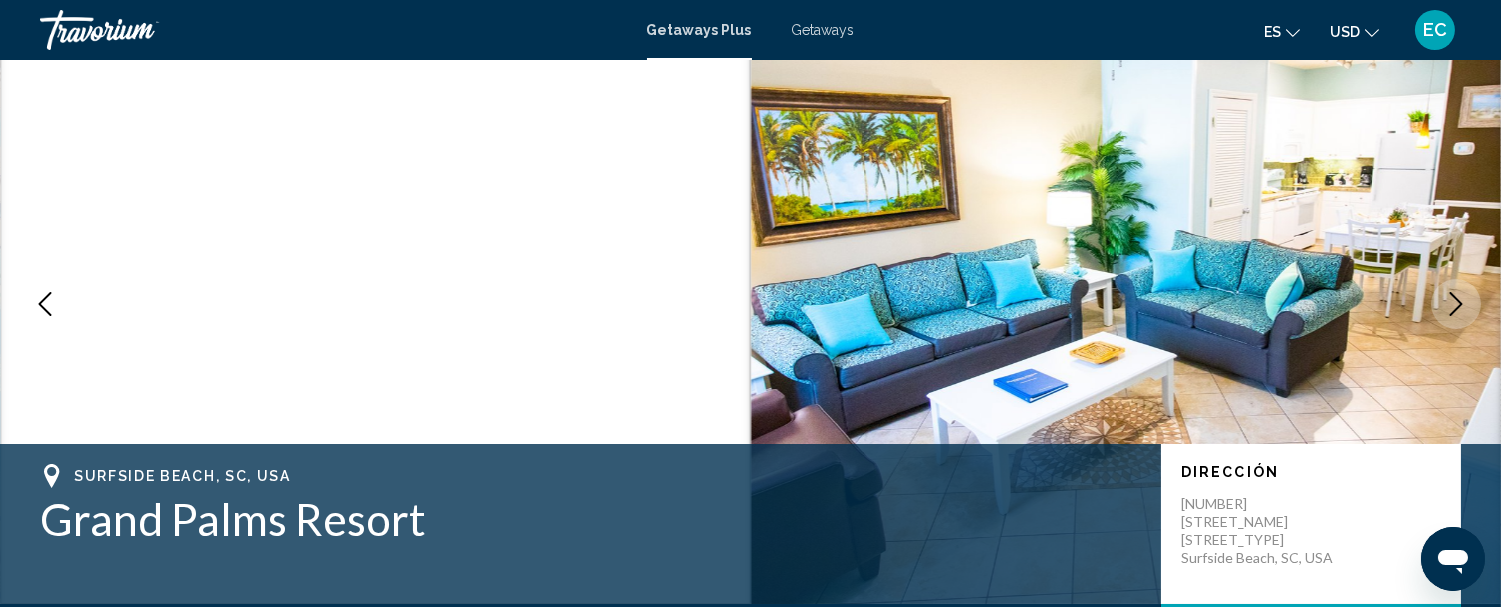 click at bounding box center (1456, 304) 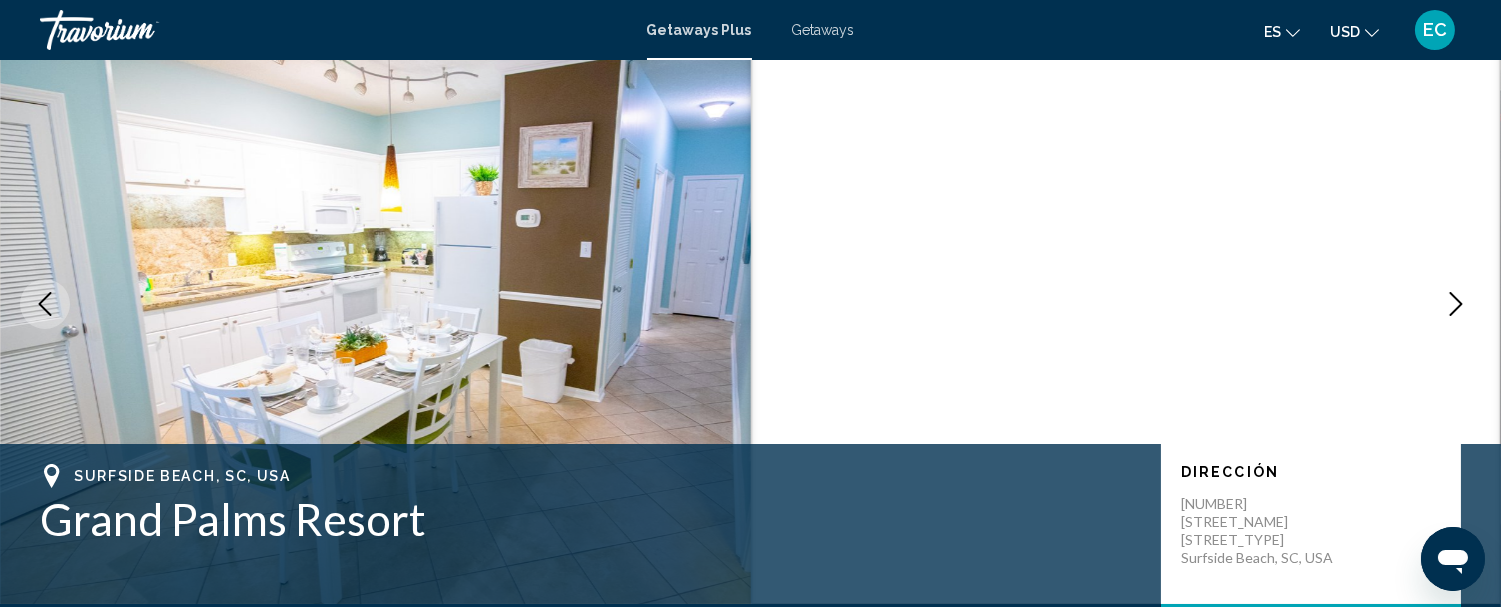 click 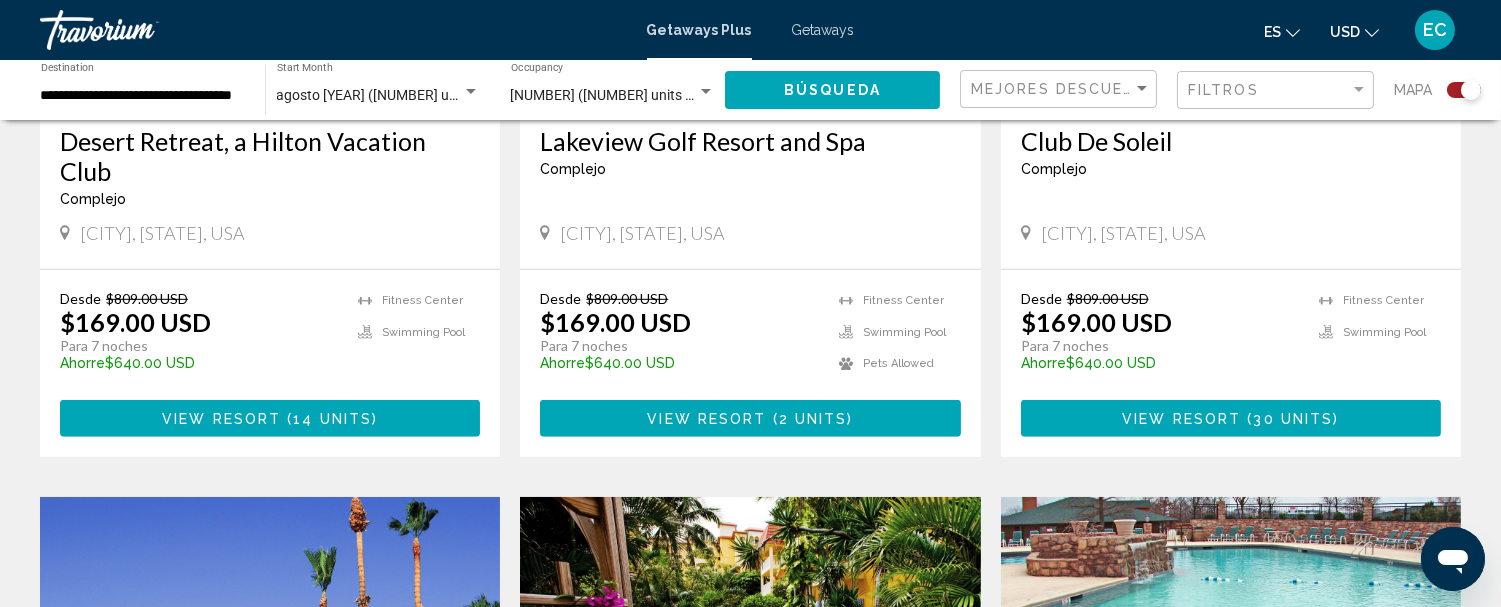 scroll, scrollTop: 2430, scrollLeft: 0, axis: vertical 